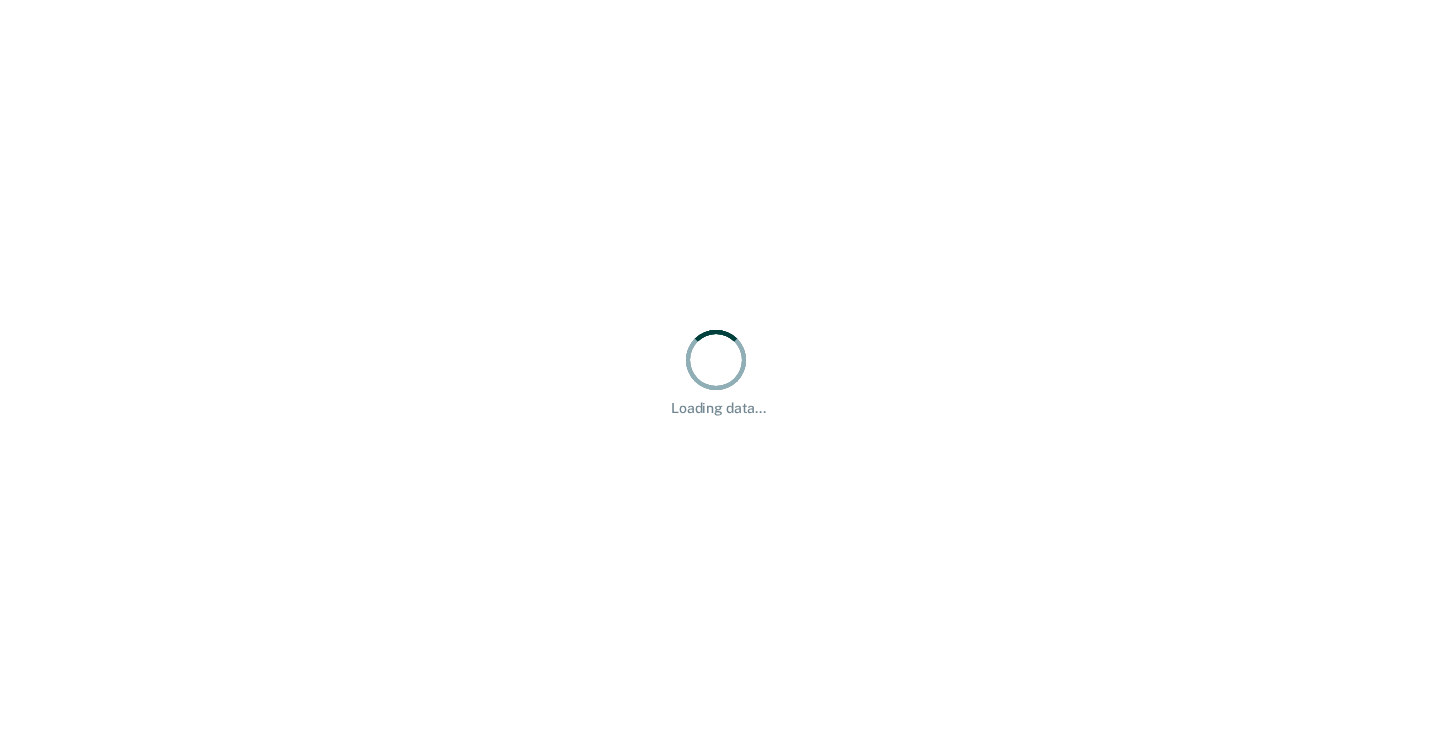 scroll, scrollTop: 0, scrollLeft: 0, axis: both 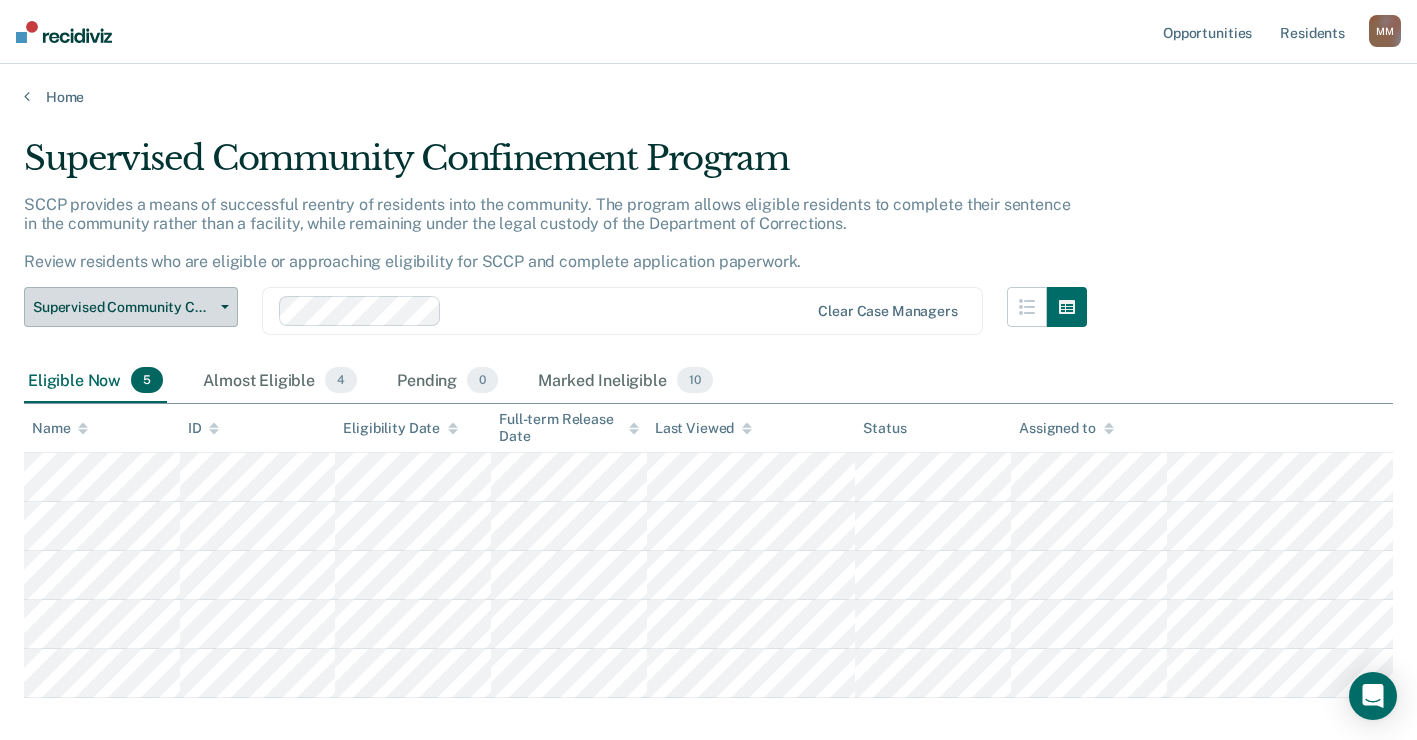 click 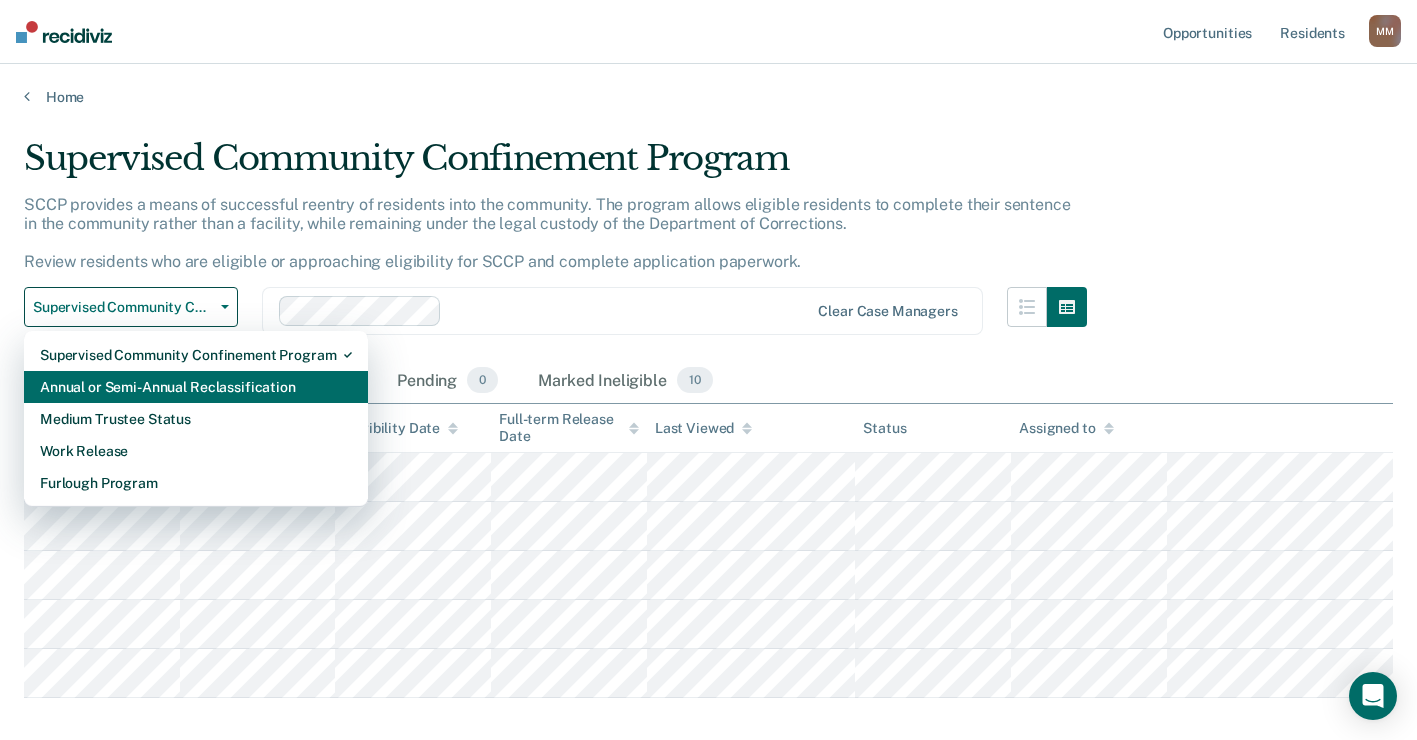 click on "Annual or Semi-Annual Reclassification" at bounding box center [196, 387] 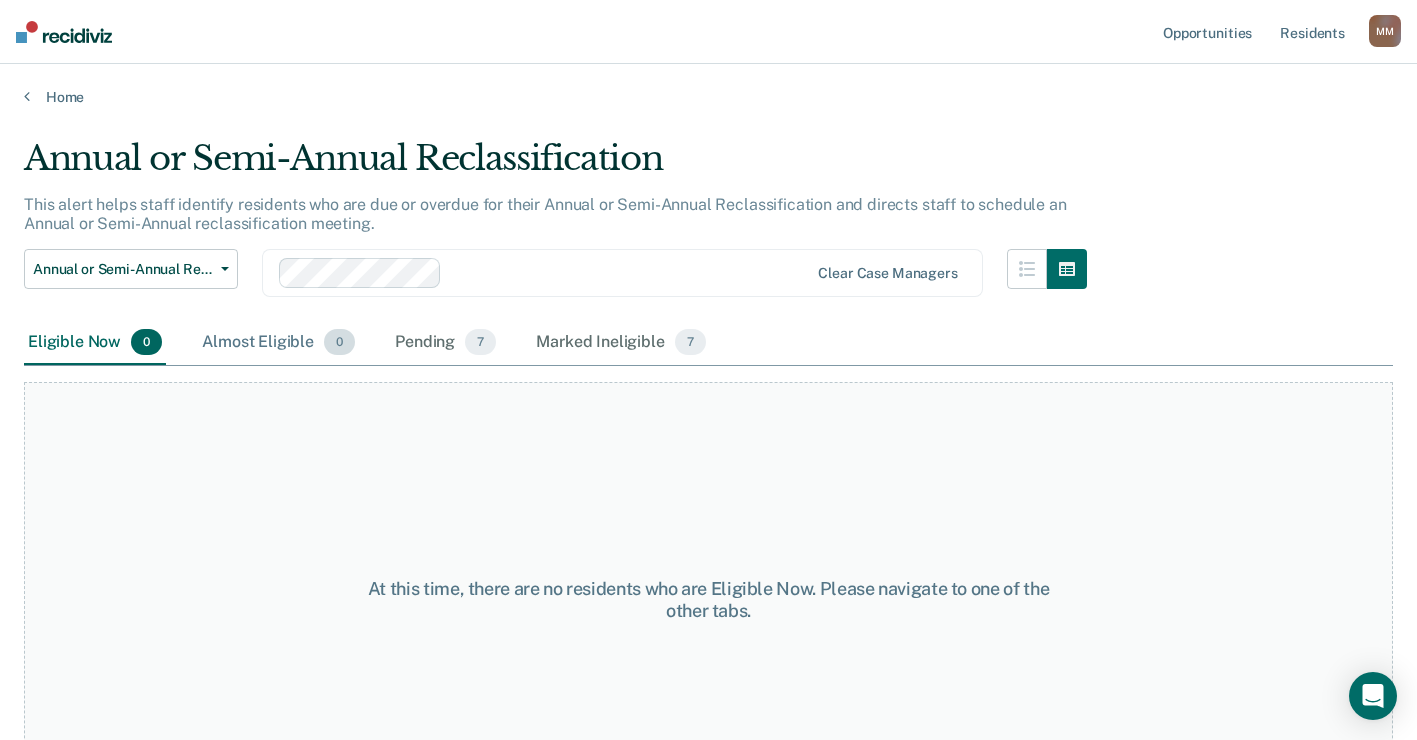 click on "Almost Eligible 0" at bounding box center (278, 343) 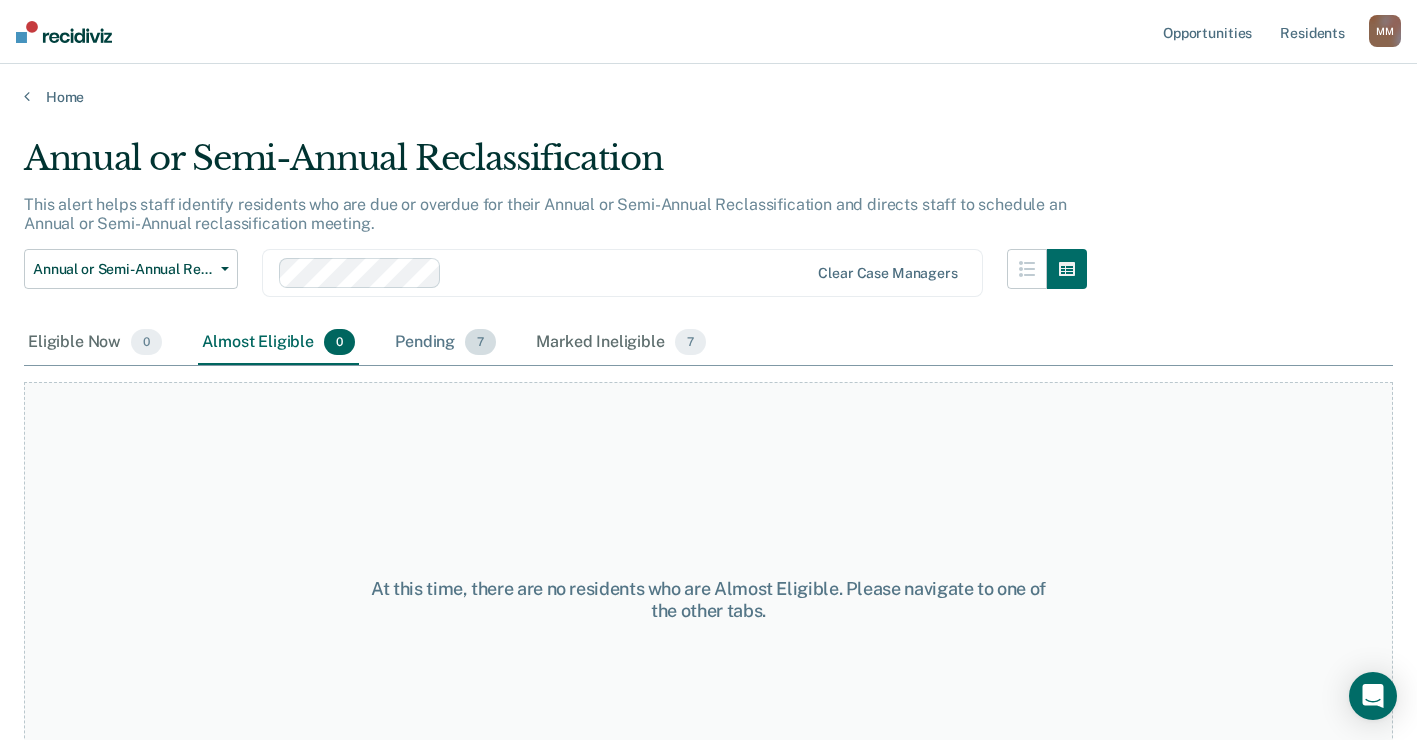 click on "Pending 7" at bounding box center (445, 343) 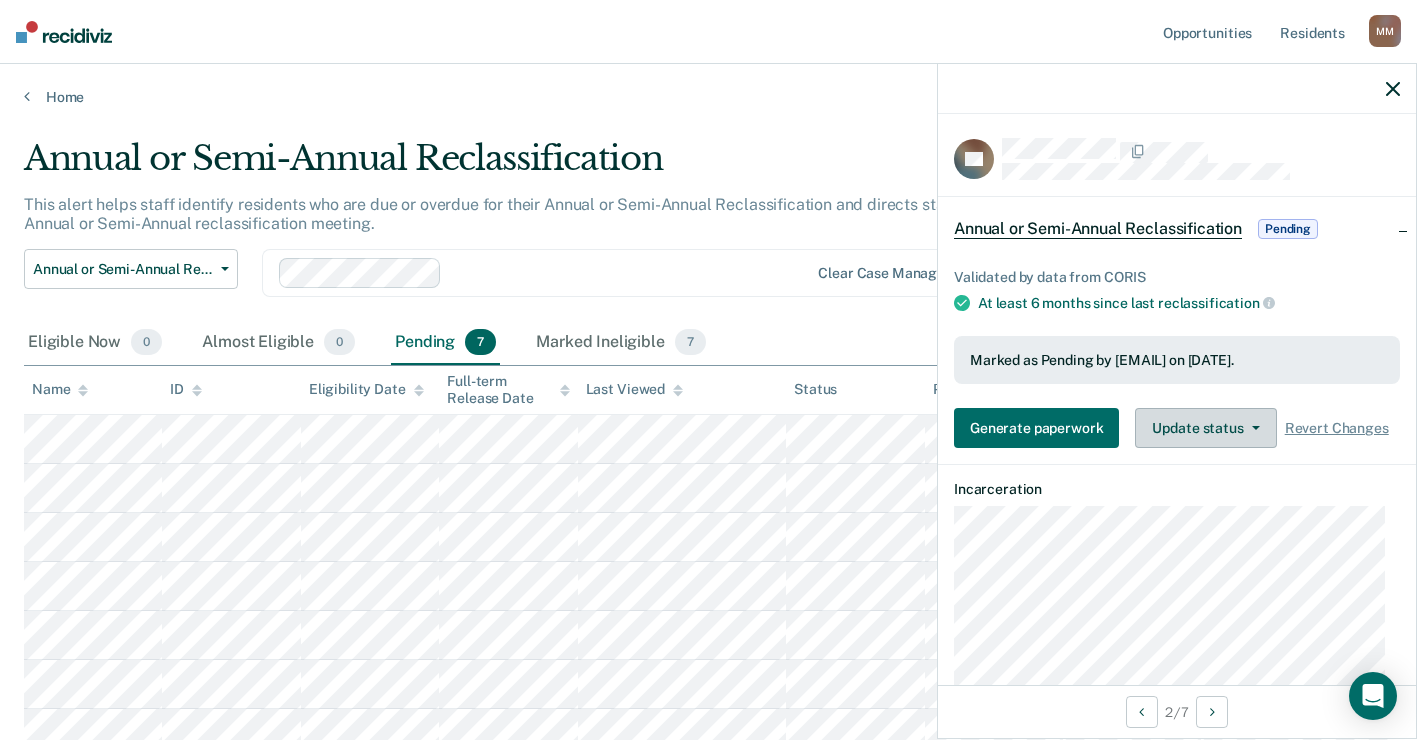 click 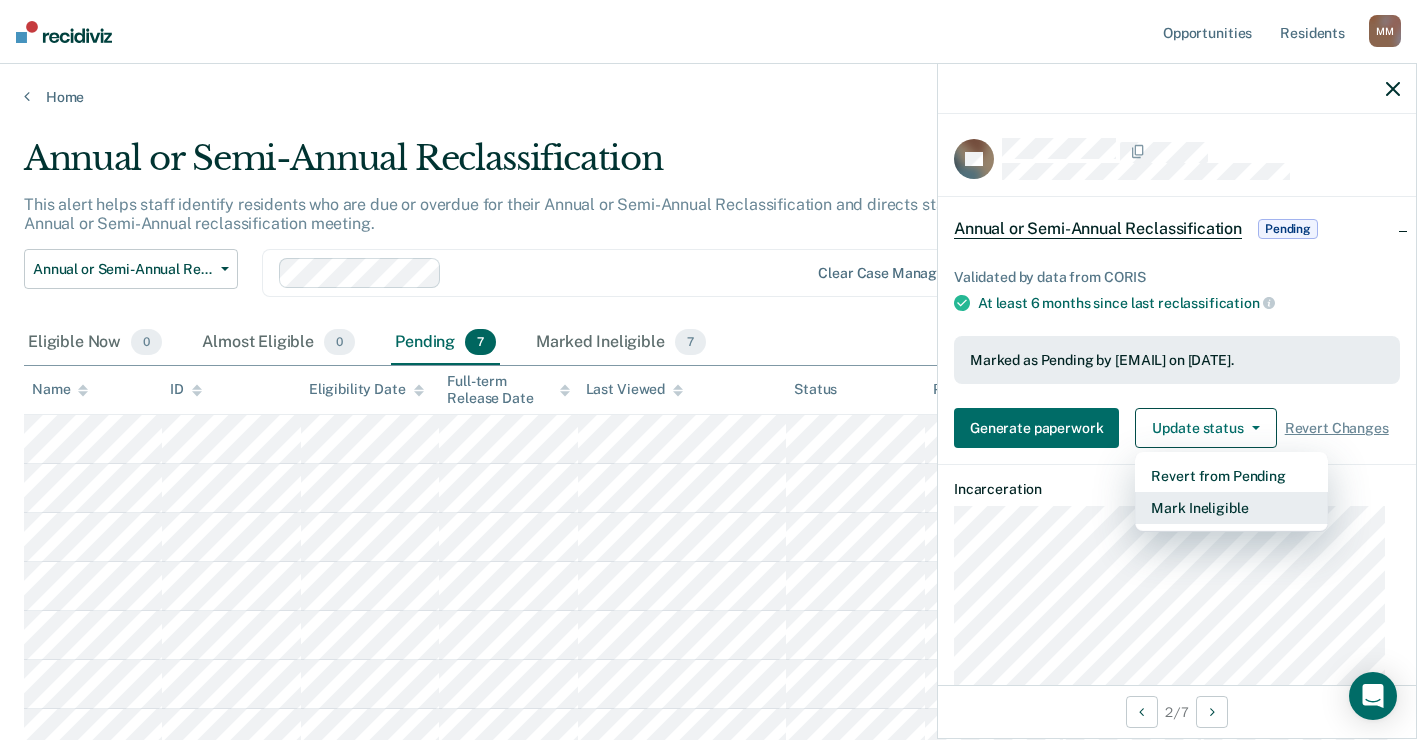 click on "Mark Ineligible" at bounding box center (1231, 508) 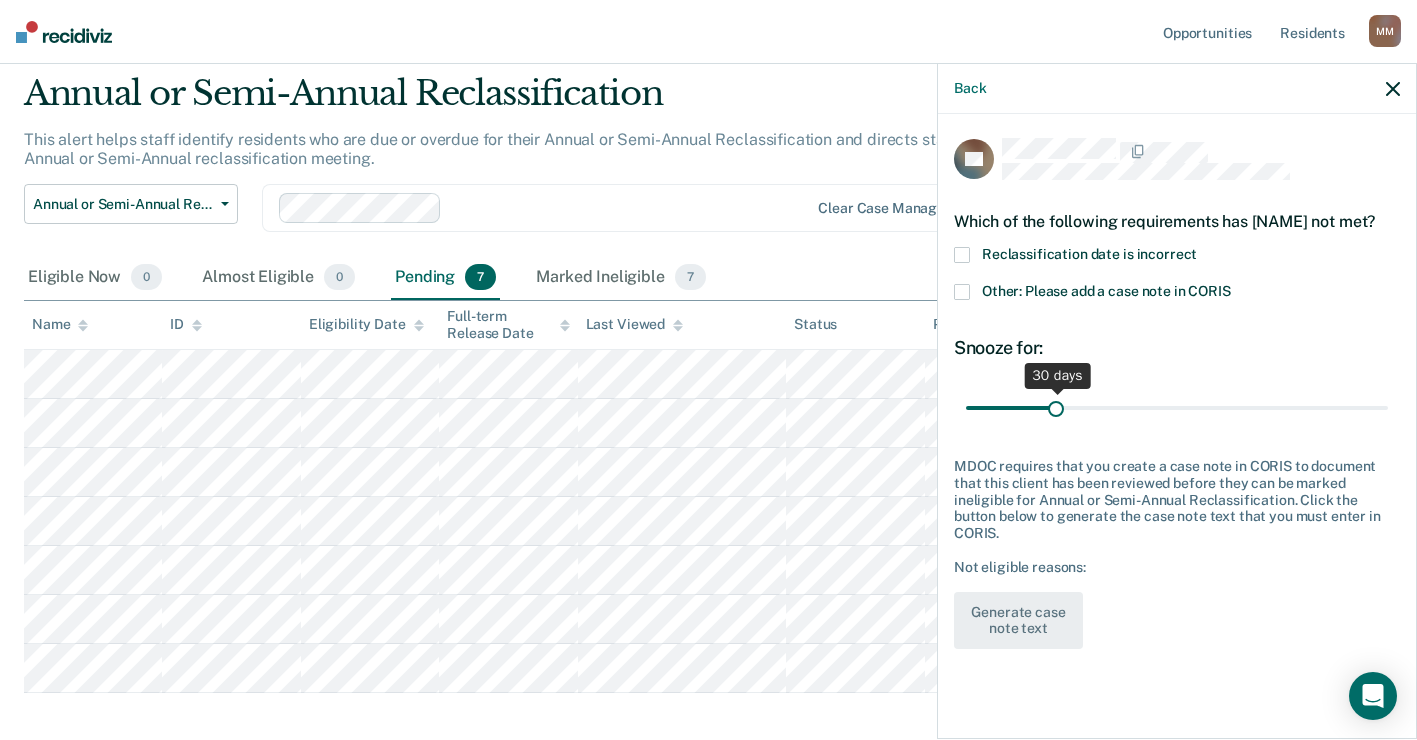 scroll, scrollTop: 162, scrollLeft: 0, axis: vertical 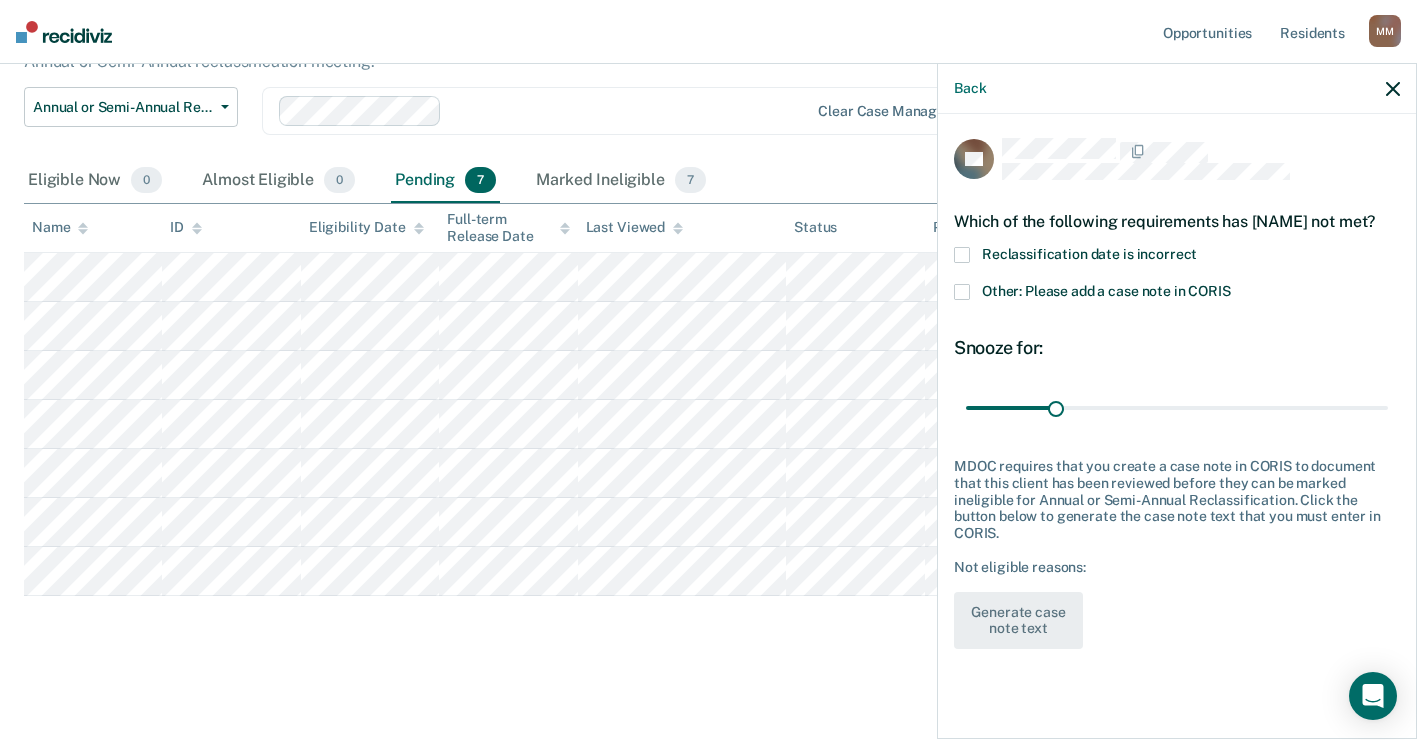 click at bounding box center (962, 292) 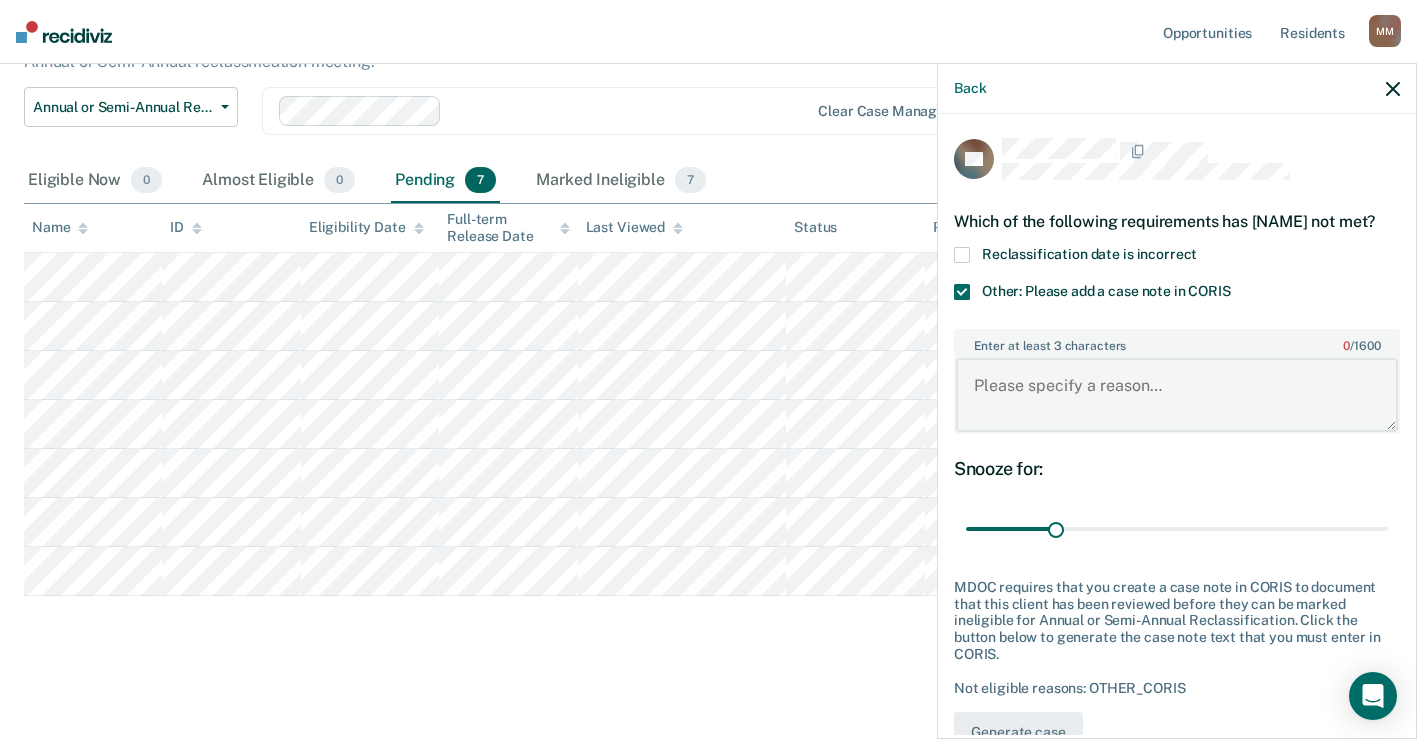 click on "Enter at least 3 characters 0  /  1600" at bounding box center (1177, 395) 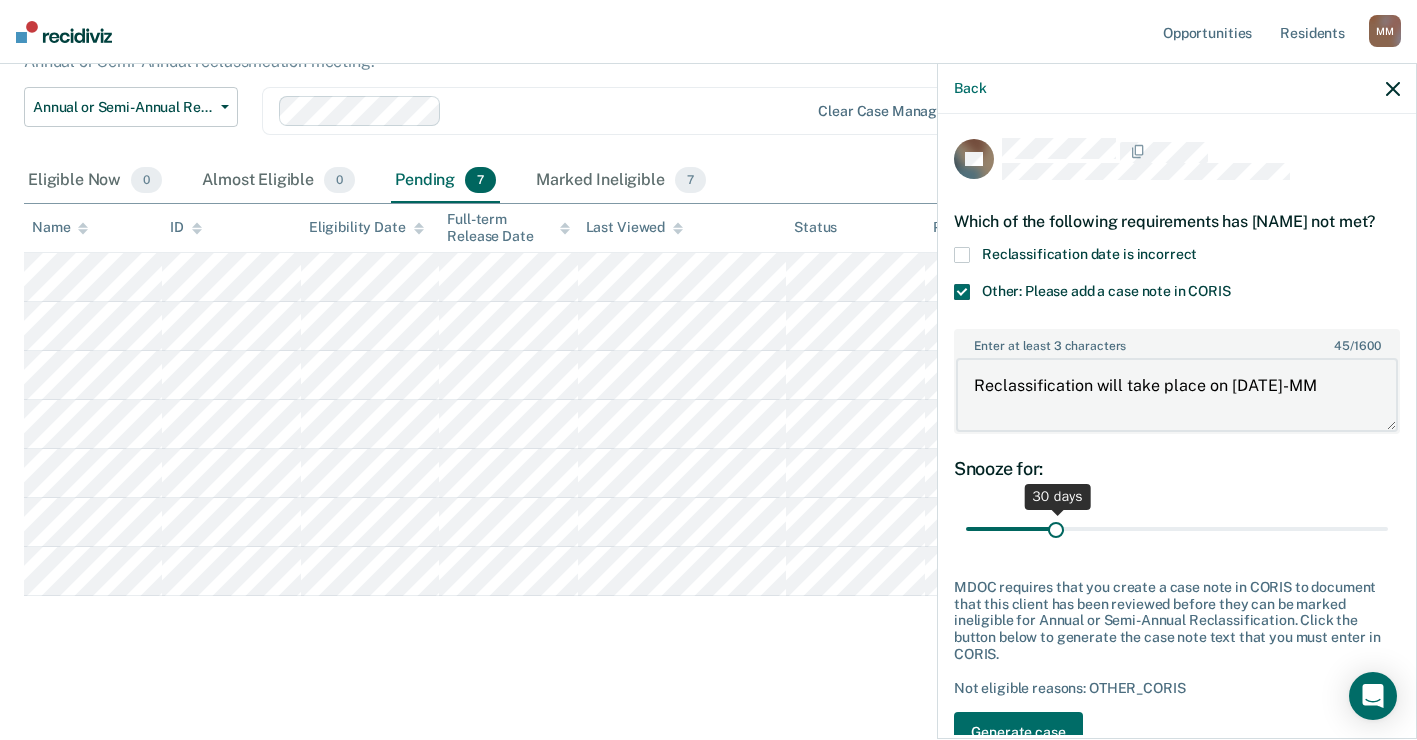type on "Reclassification will take place on [DATE]-MM" 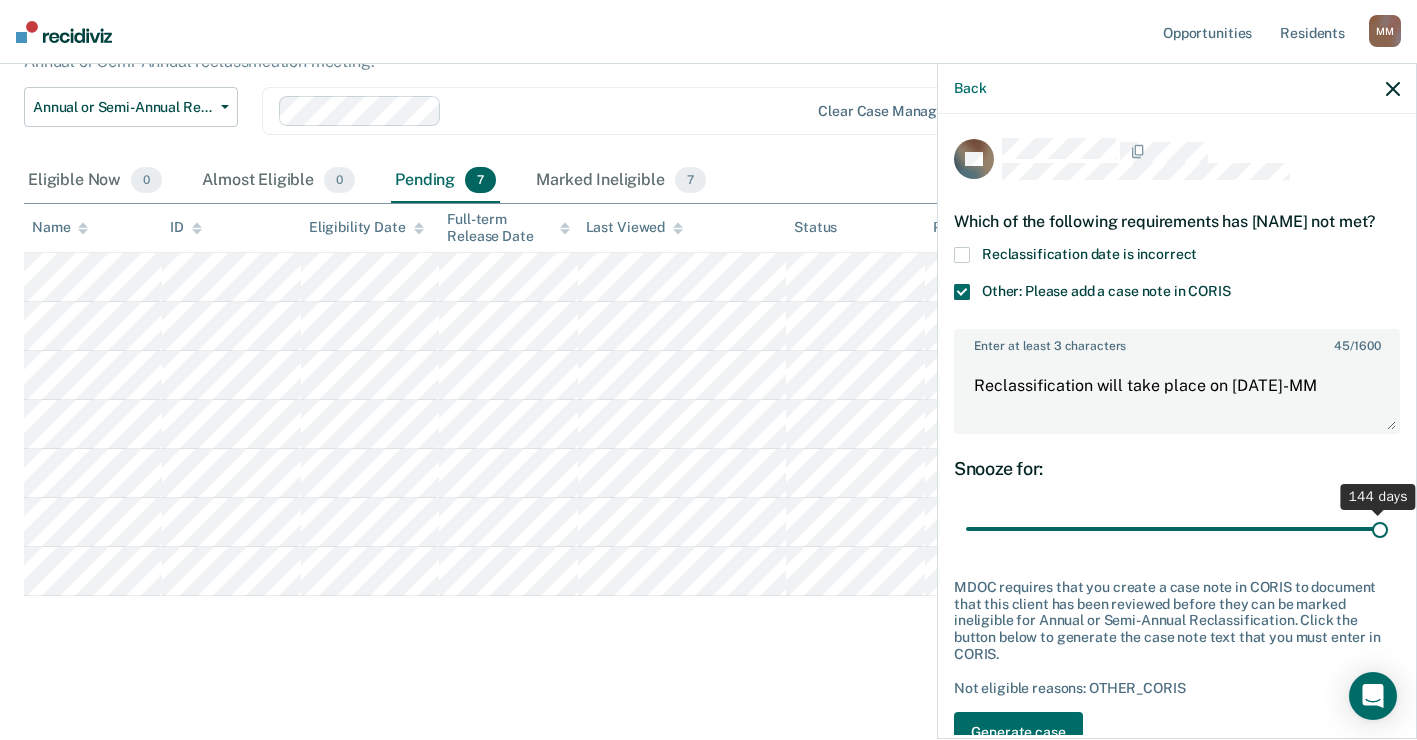 drag, startPoint x: 1053, startPoint y: 545, endPoint x: 1371, endPoint y: 520, distance: 318.9812 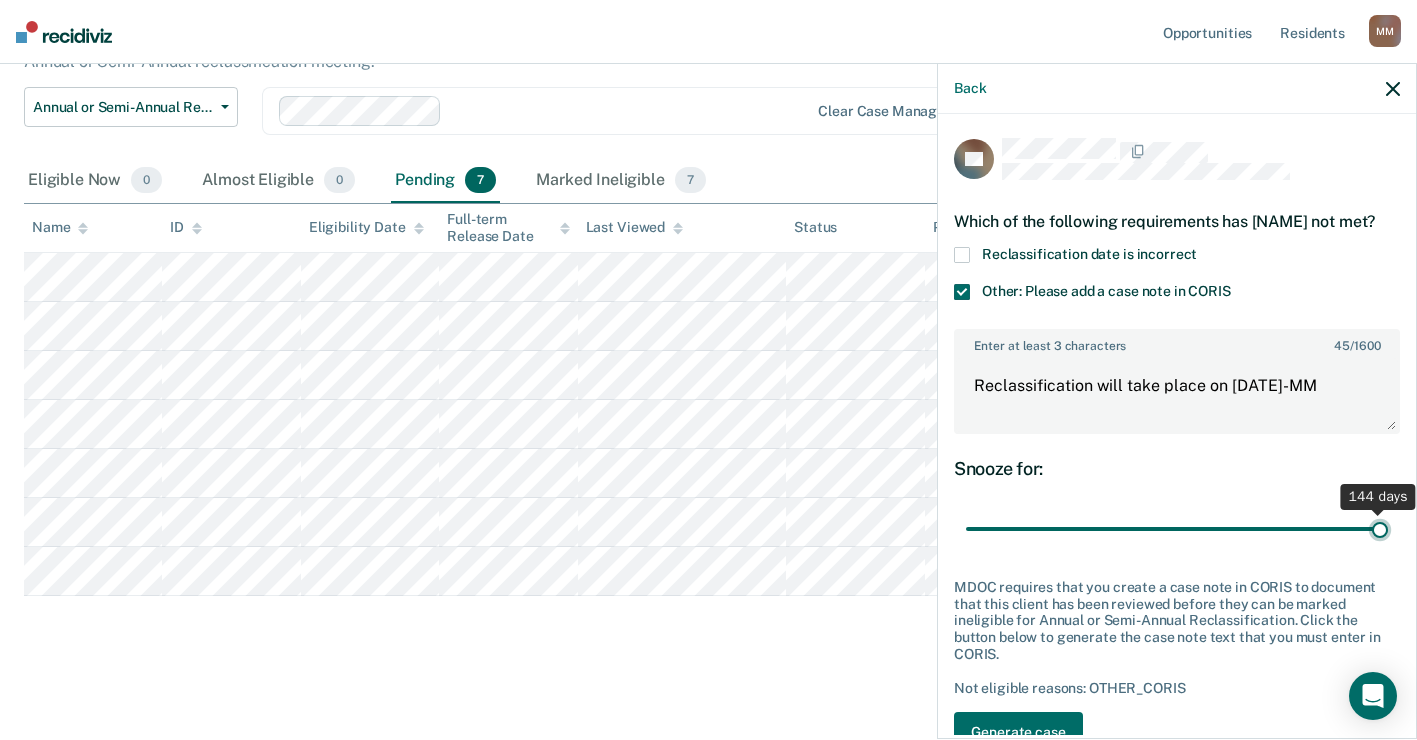 type on "144" 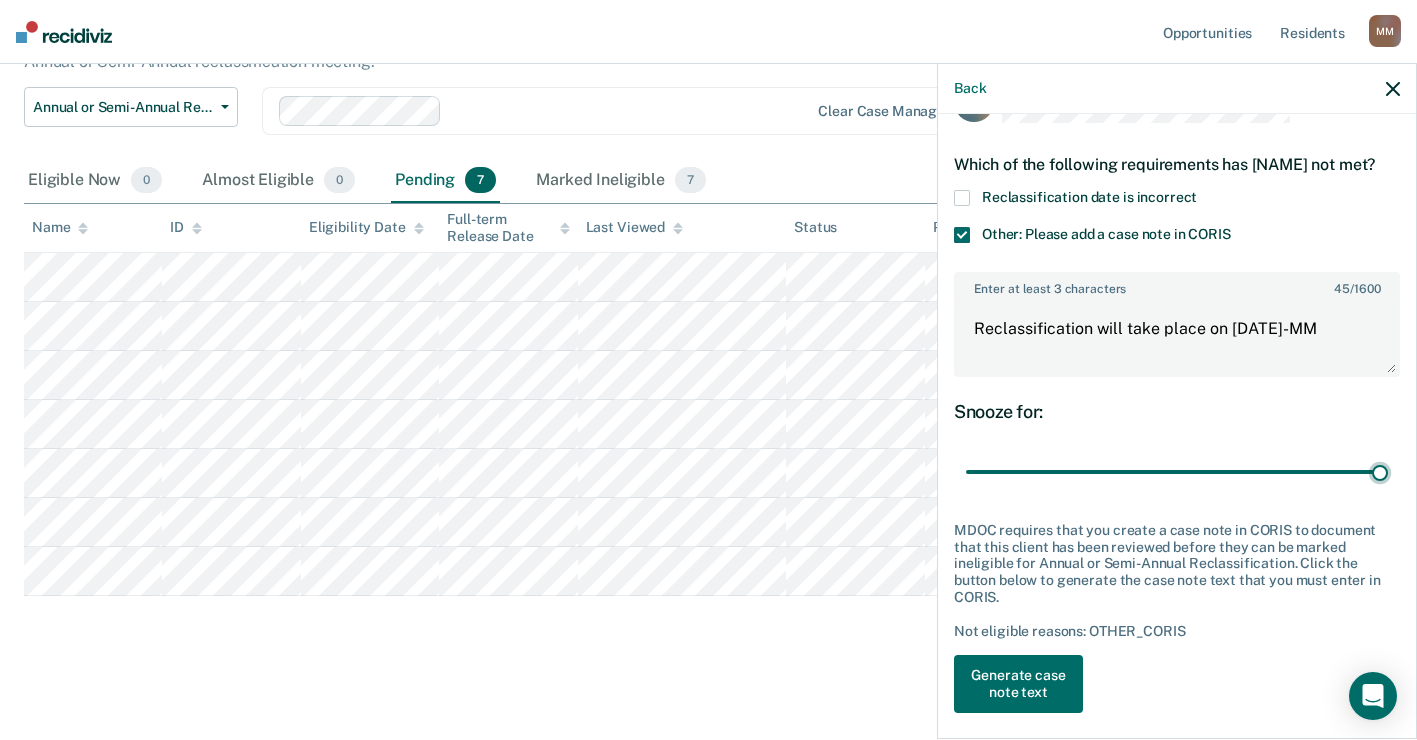 scroll, scrollTop: 88, scrollLeft: 0, axis: vertical 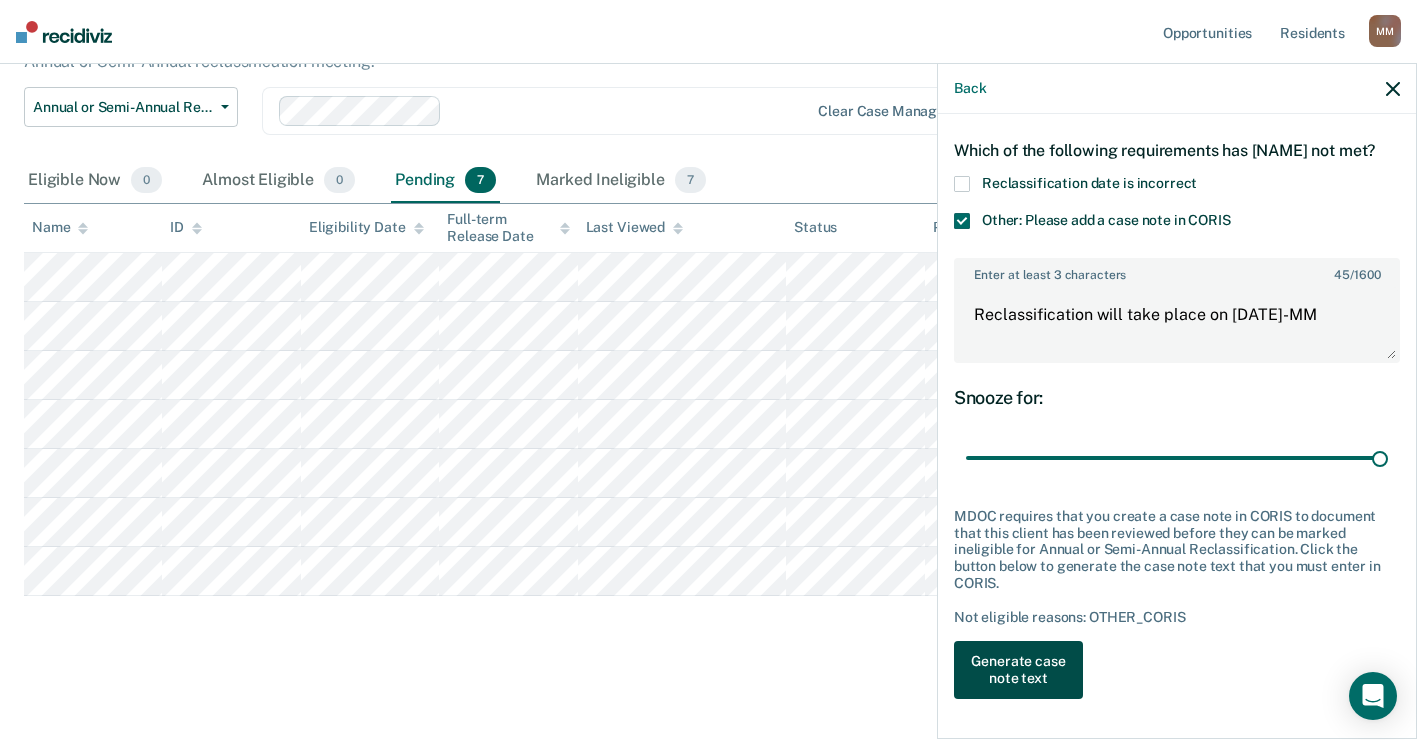 click on "Generate case note text" at bounding box center (1018, 670) 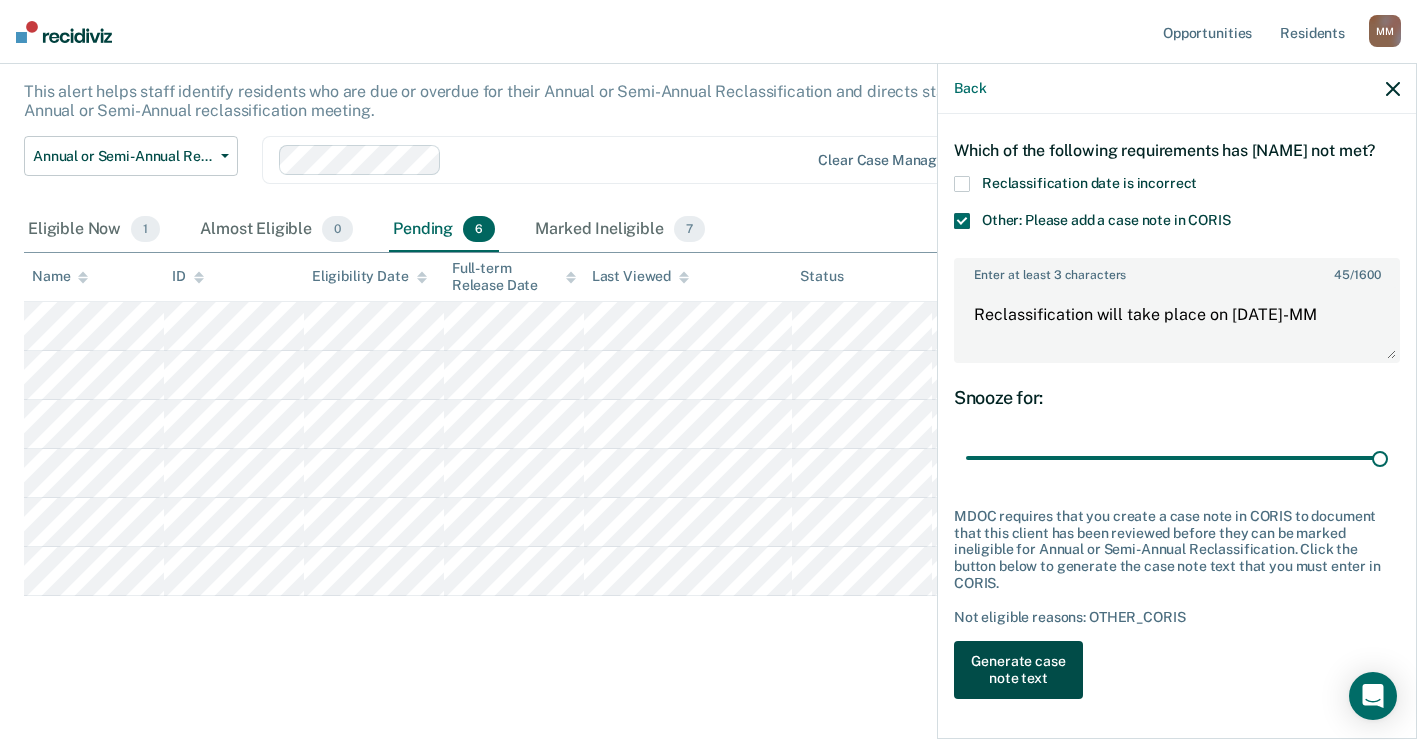 scroll, scrollTop: 113, scrollLeft: 0, axis: vertical 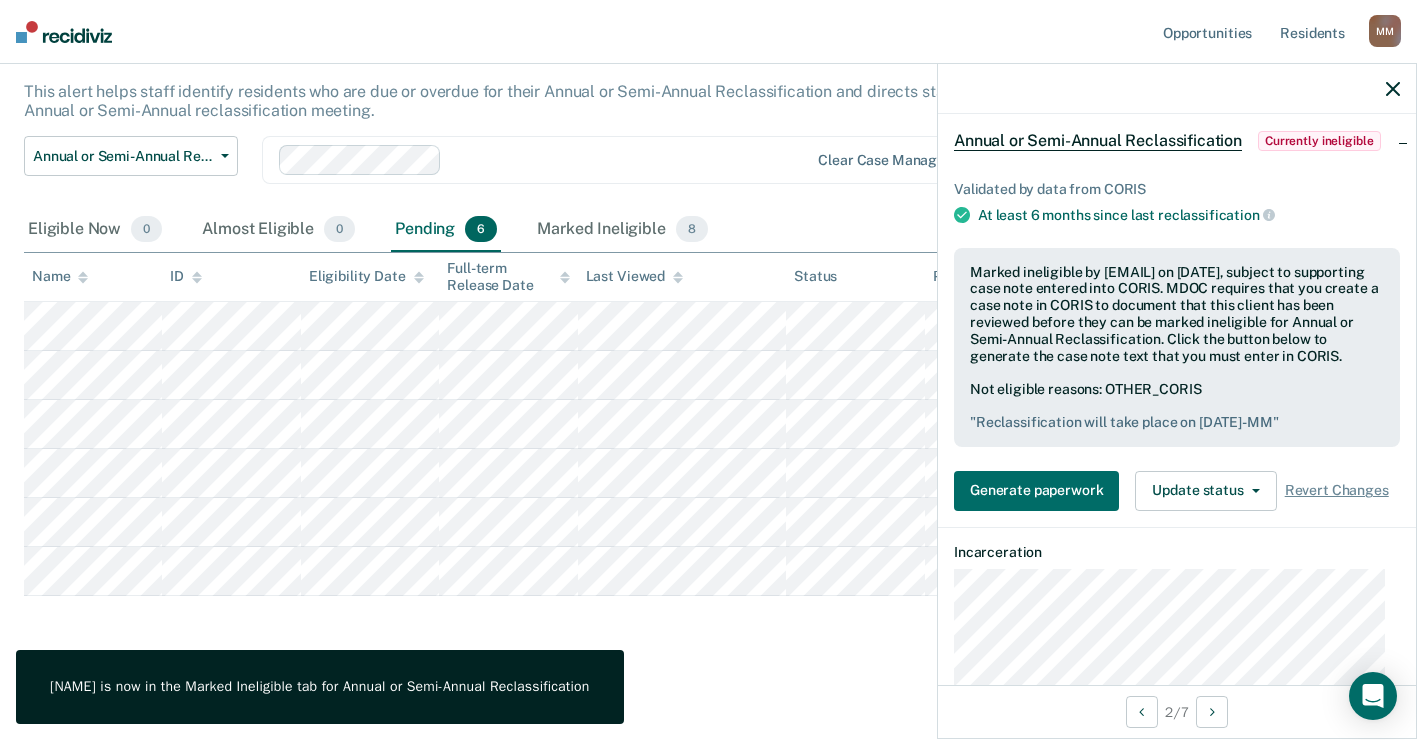 click 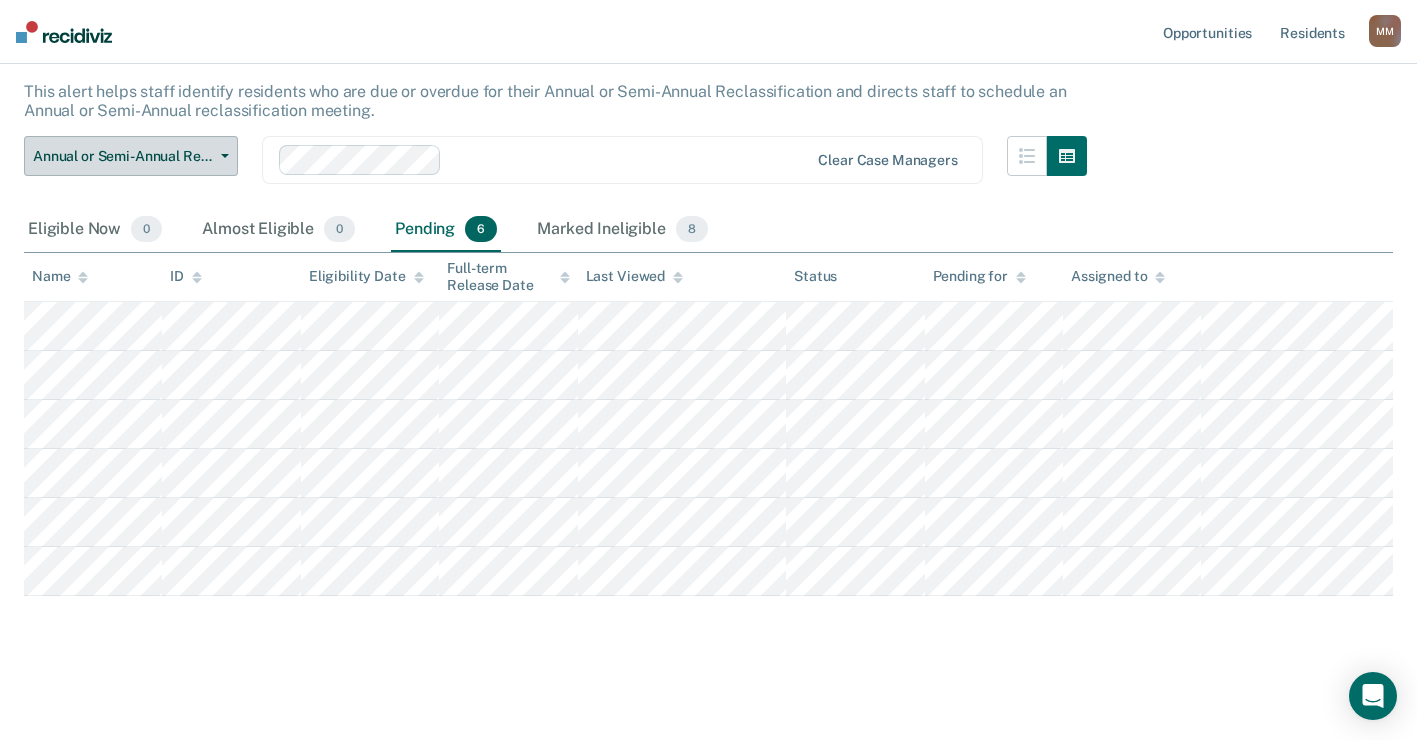 click 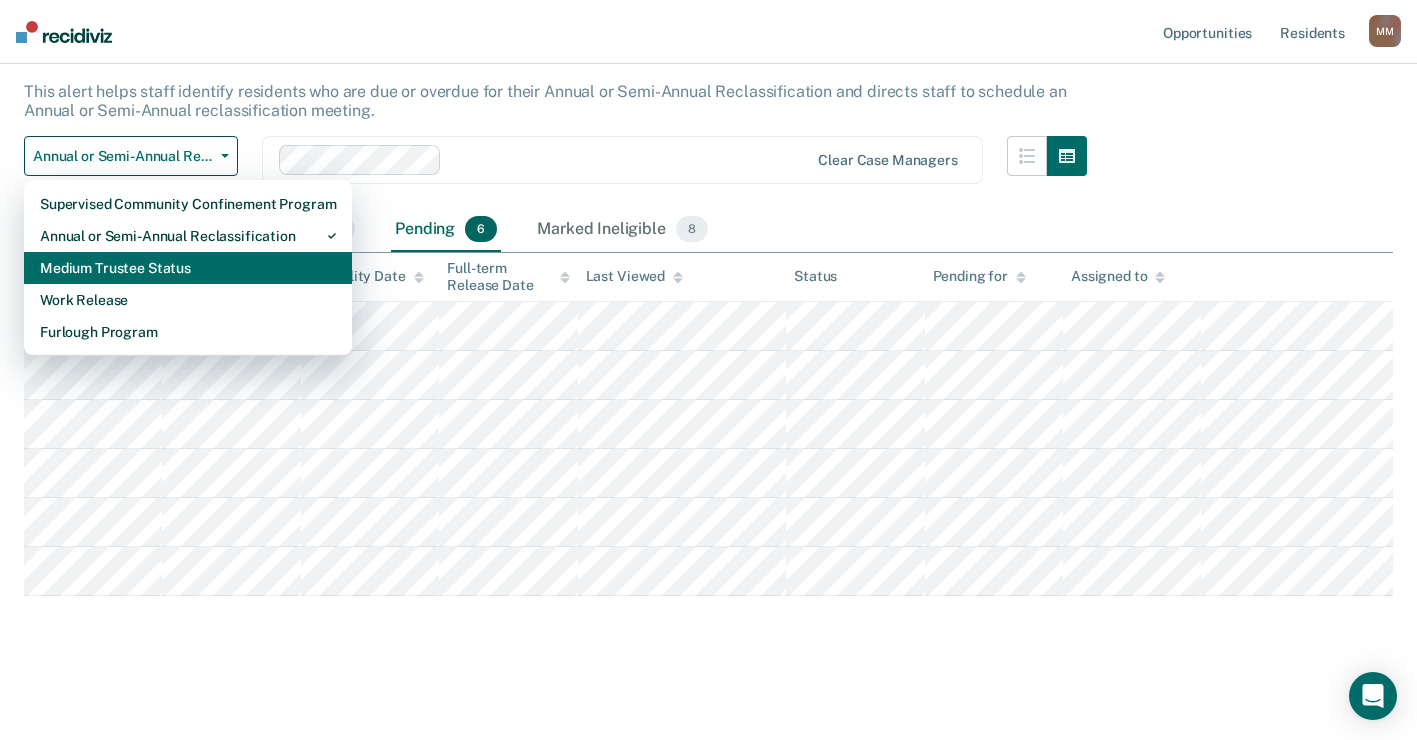 click on "Medium Trustee Status" at bounding box center [188, 268] 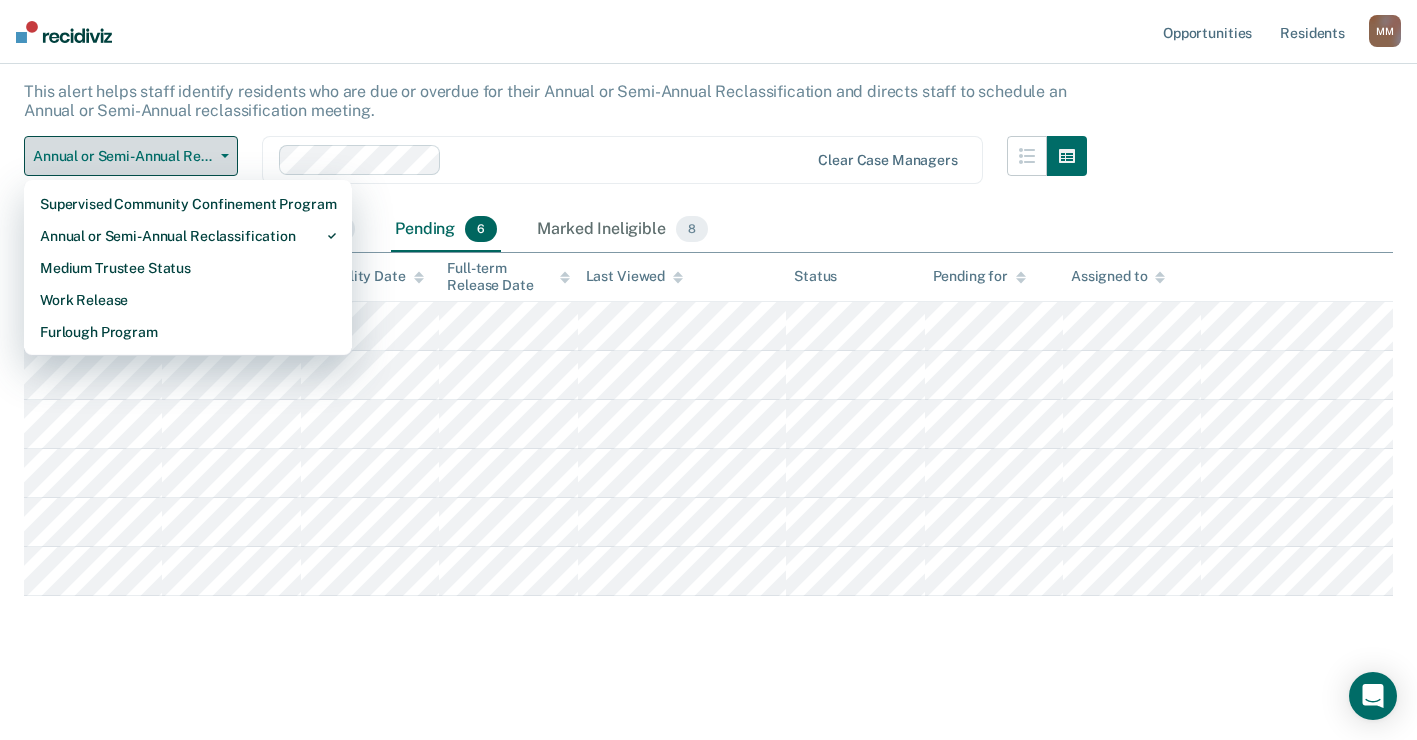 scroll, scrollTop: 0, scrollLeft: 0, axis: both 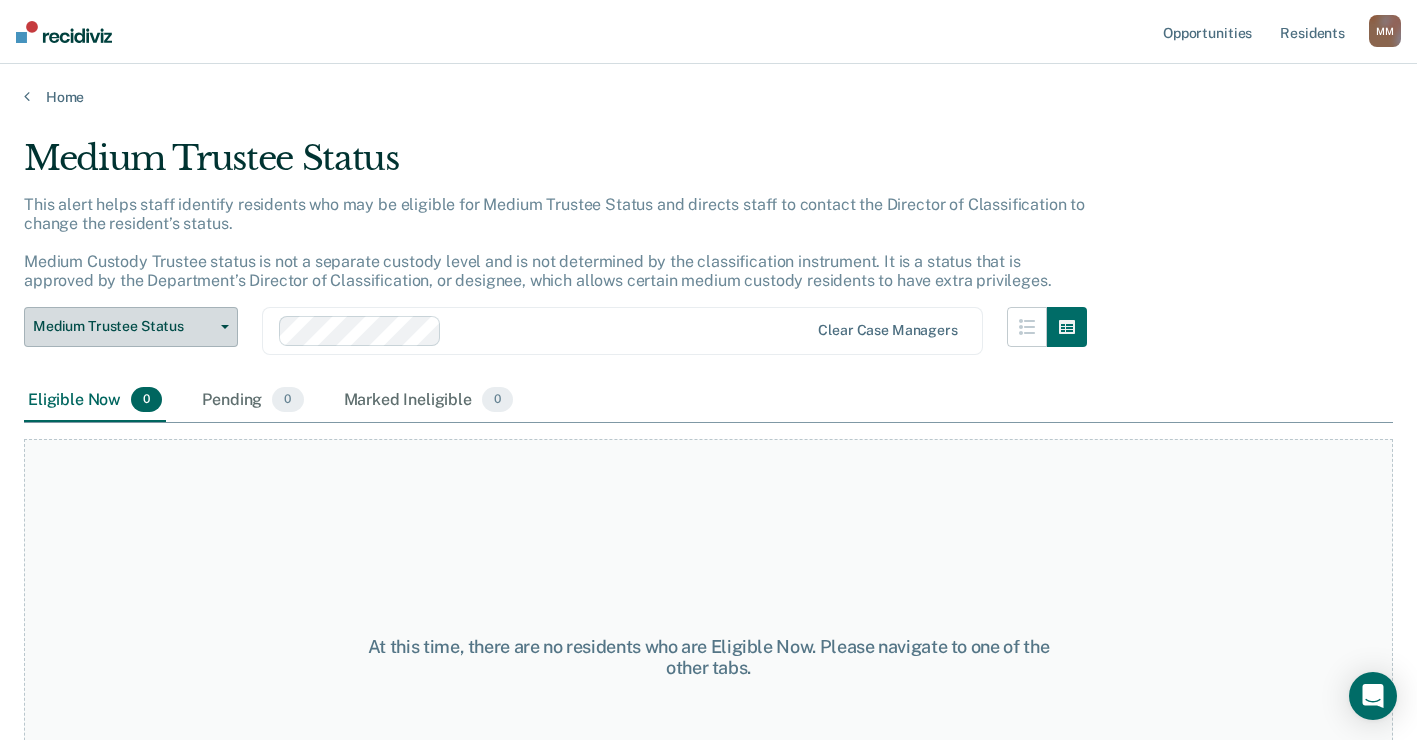 click on "Medium Trustee Status" at bounding box center (131, 327) 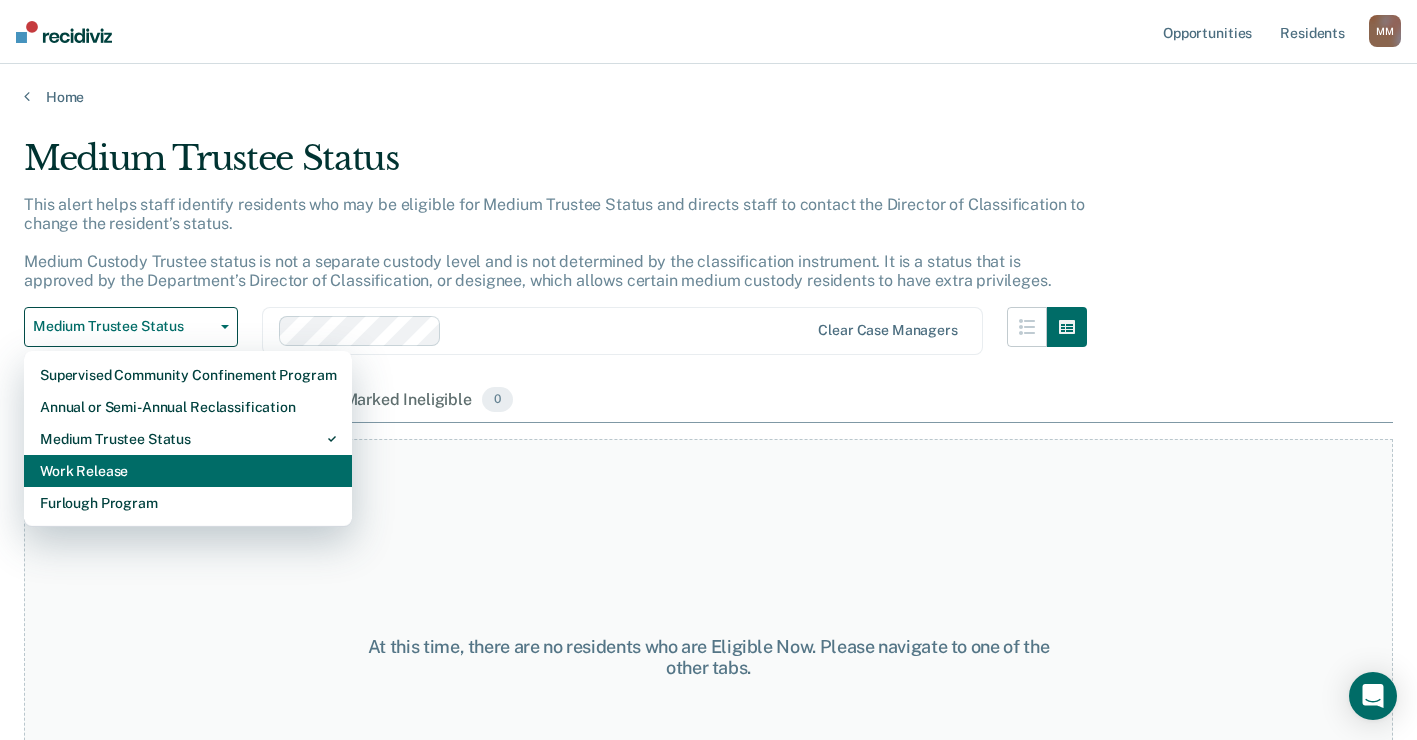 click on "Work Release" at bounding box center [188, 471] 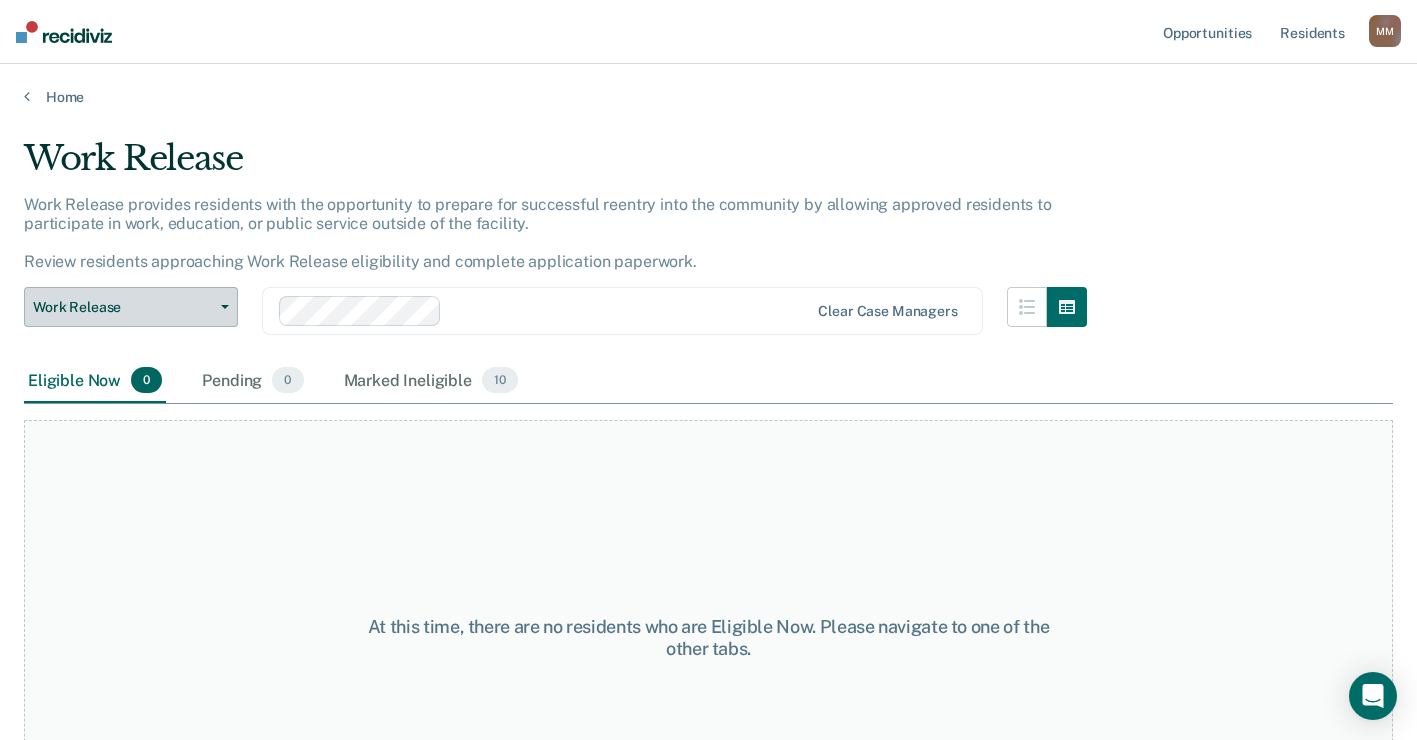 click on "Work Release" at bounding box center [131, 307] 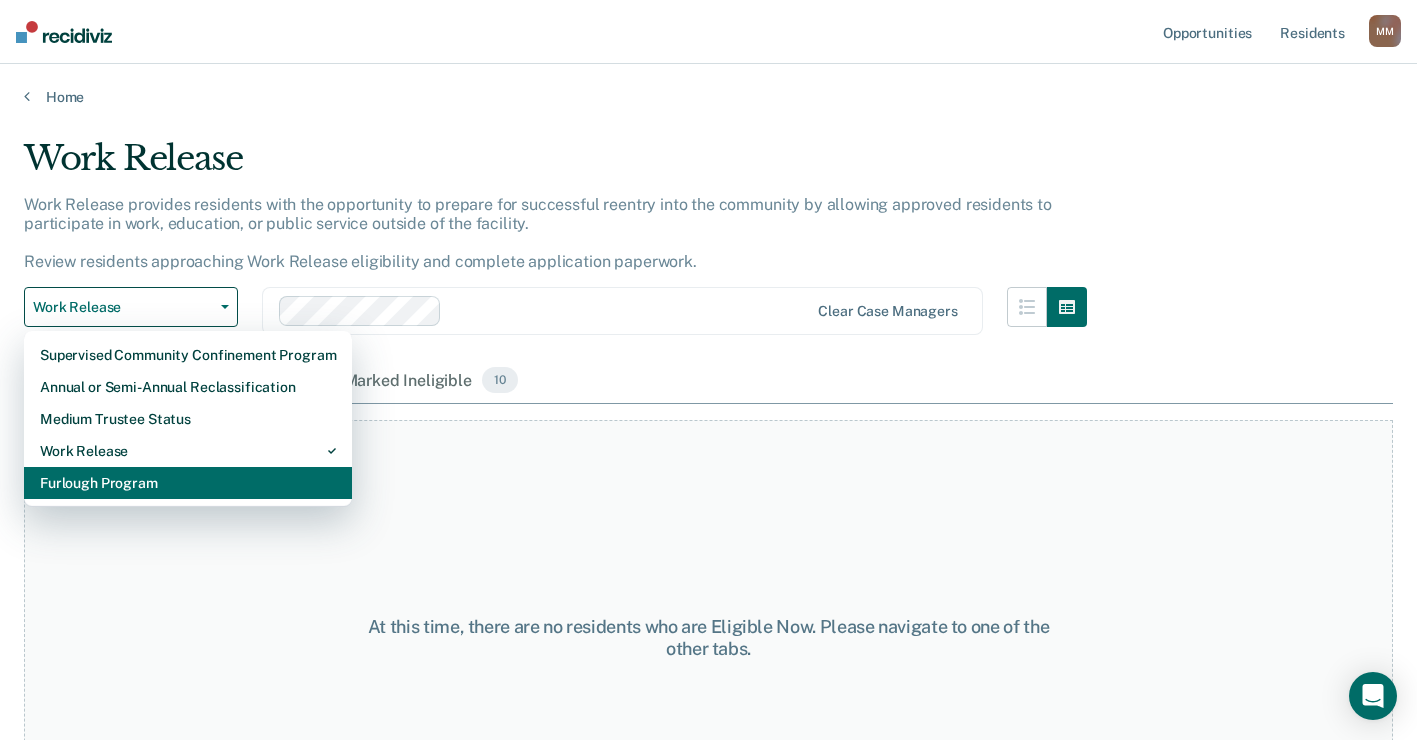 click on "Furlough Program" at bounding box center (188, 483) 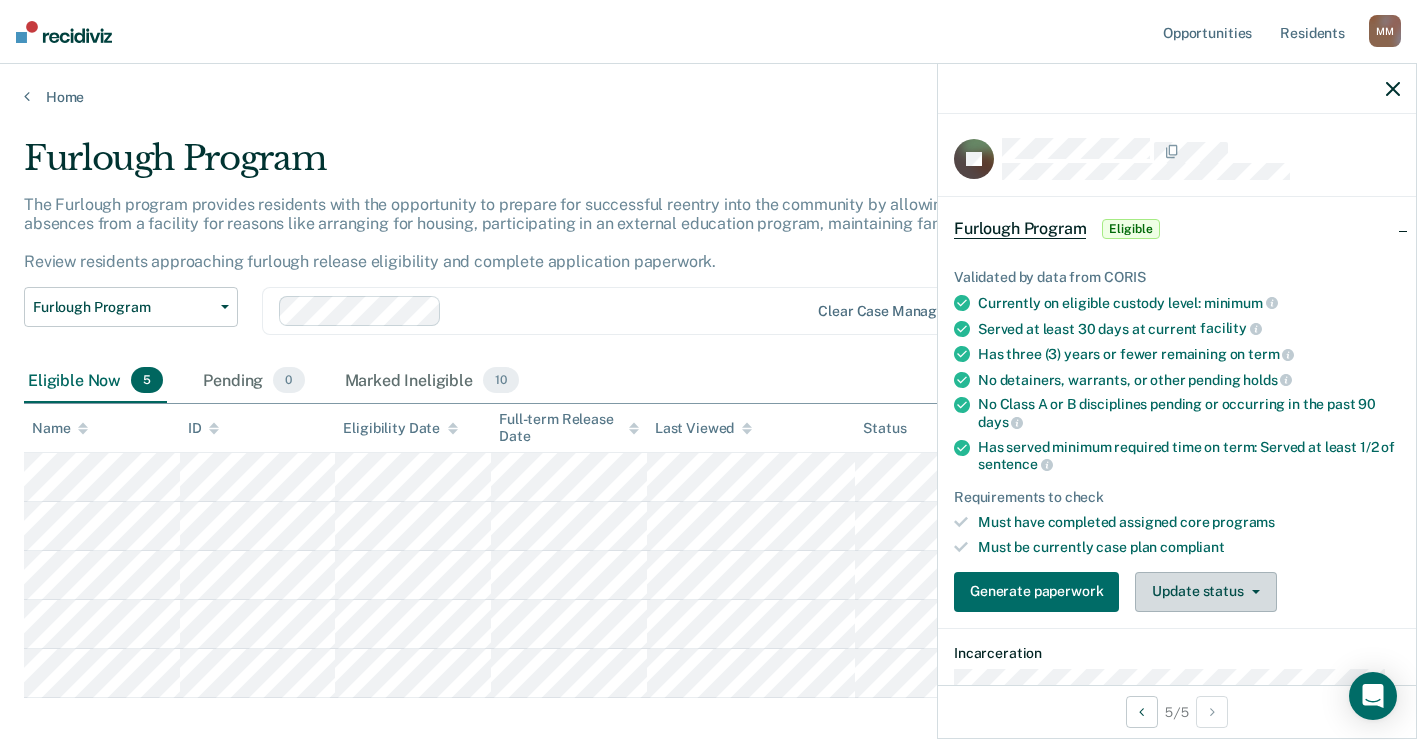 click on "Update status" at bounding box center [1205, 592] 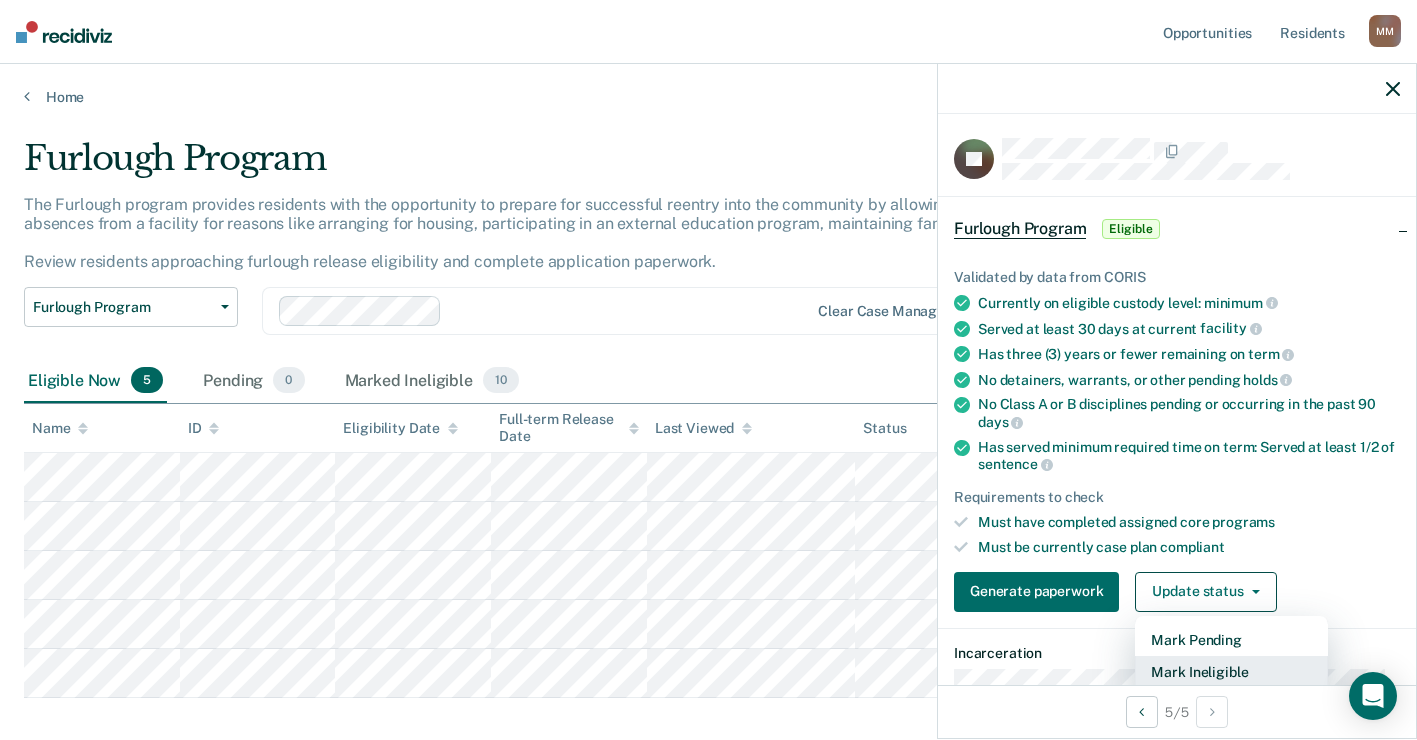 click on "Mark Ineligible" at bounding box center (1231, 672) 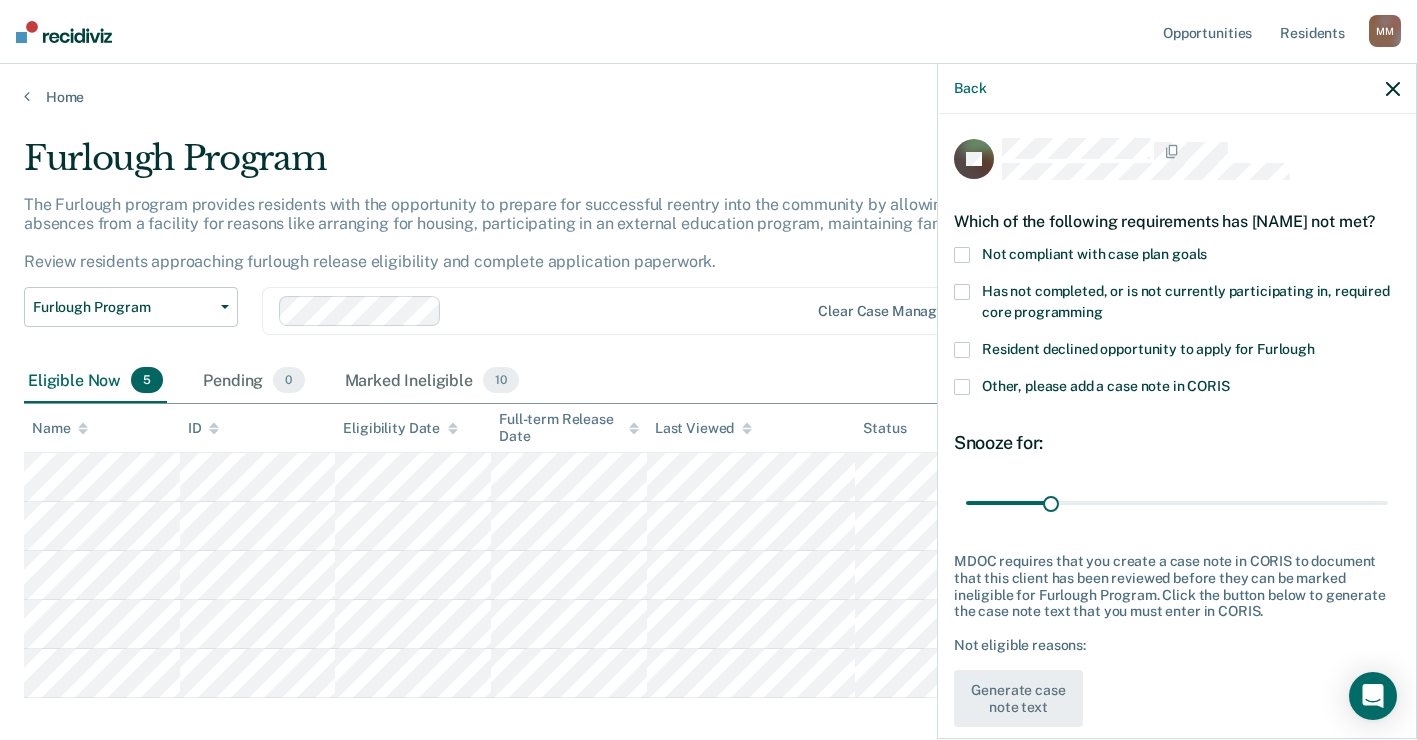 click on "Has not completed, or is not currently participating in, required core programming" at bounding box center [1177, 313] 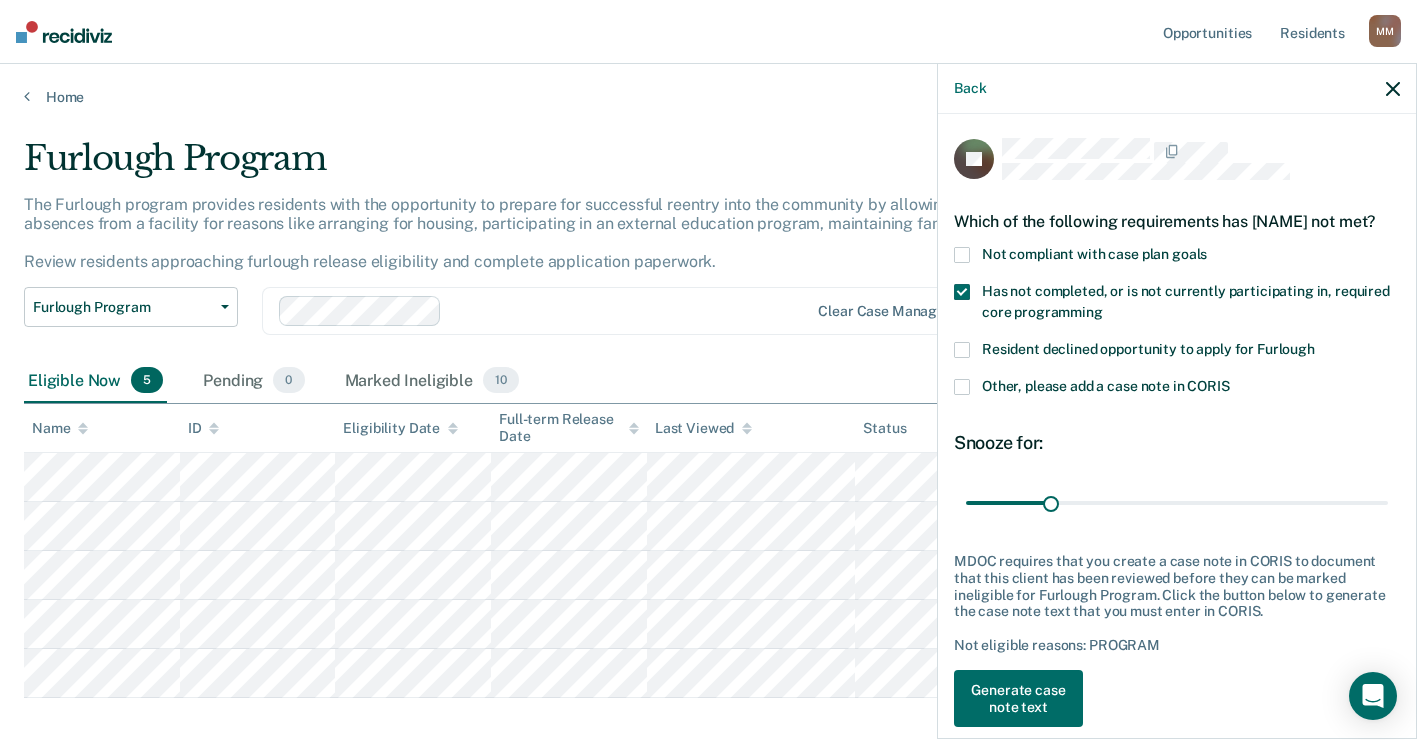 click at bounding box center (962, 350) 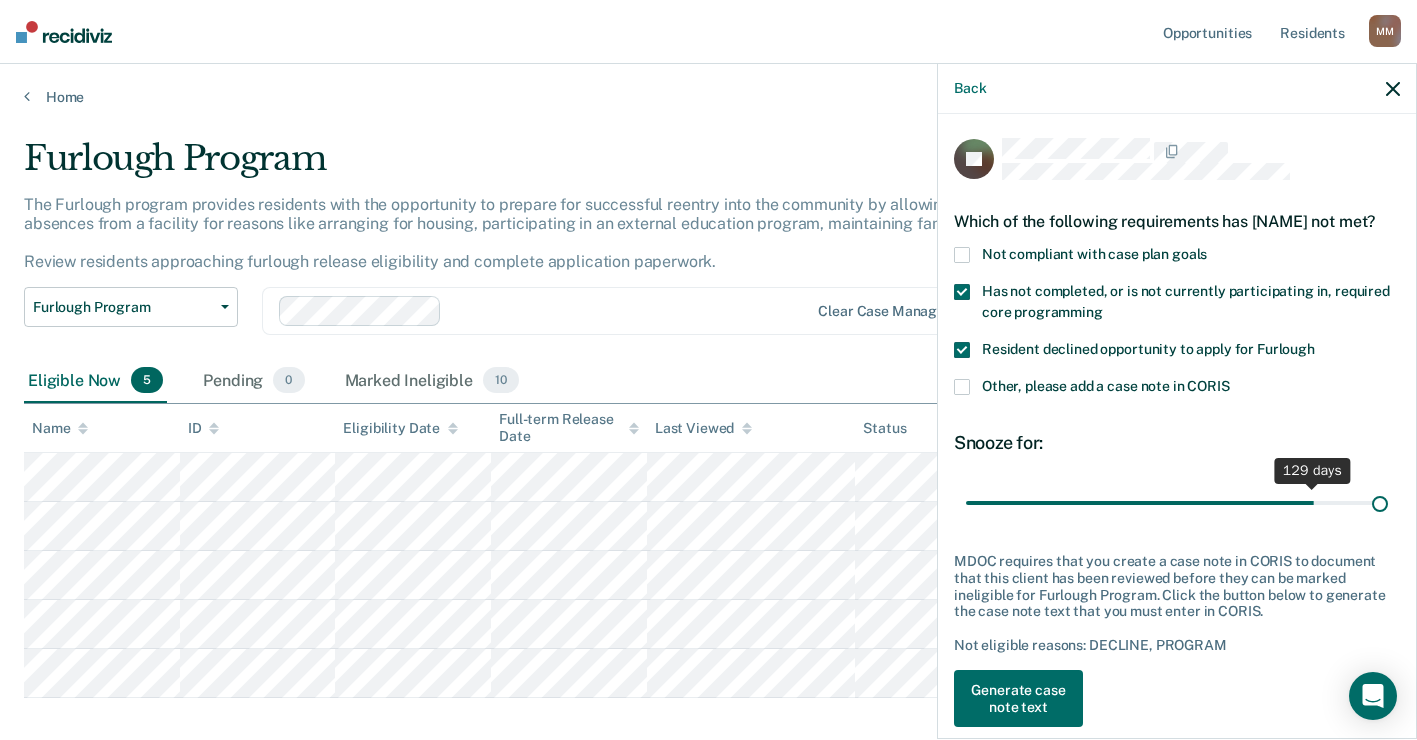 drag, startPoint x: 1051, startPoint y: 521, endPoint x: 1435, endPoint y: 562, distance: 386.1826 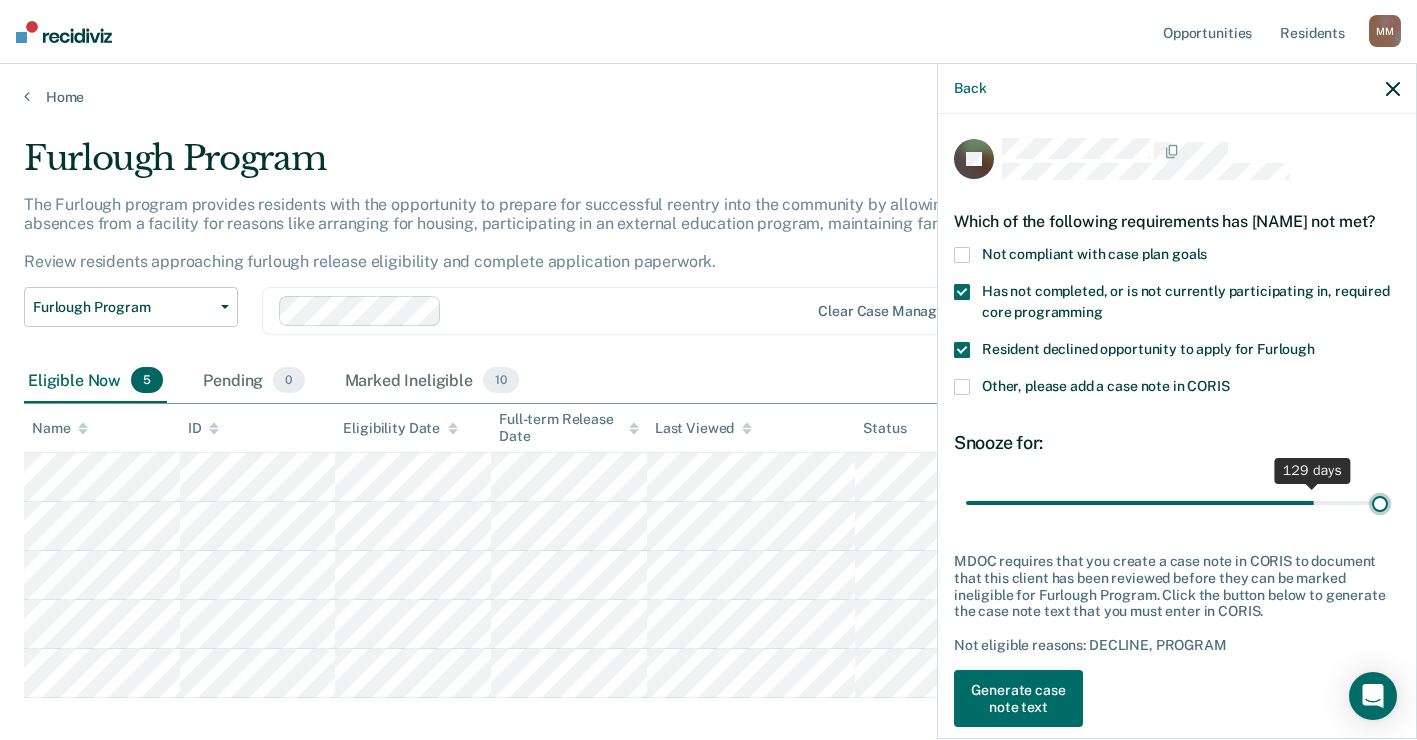 type on "154" 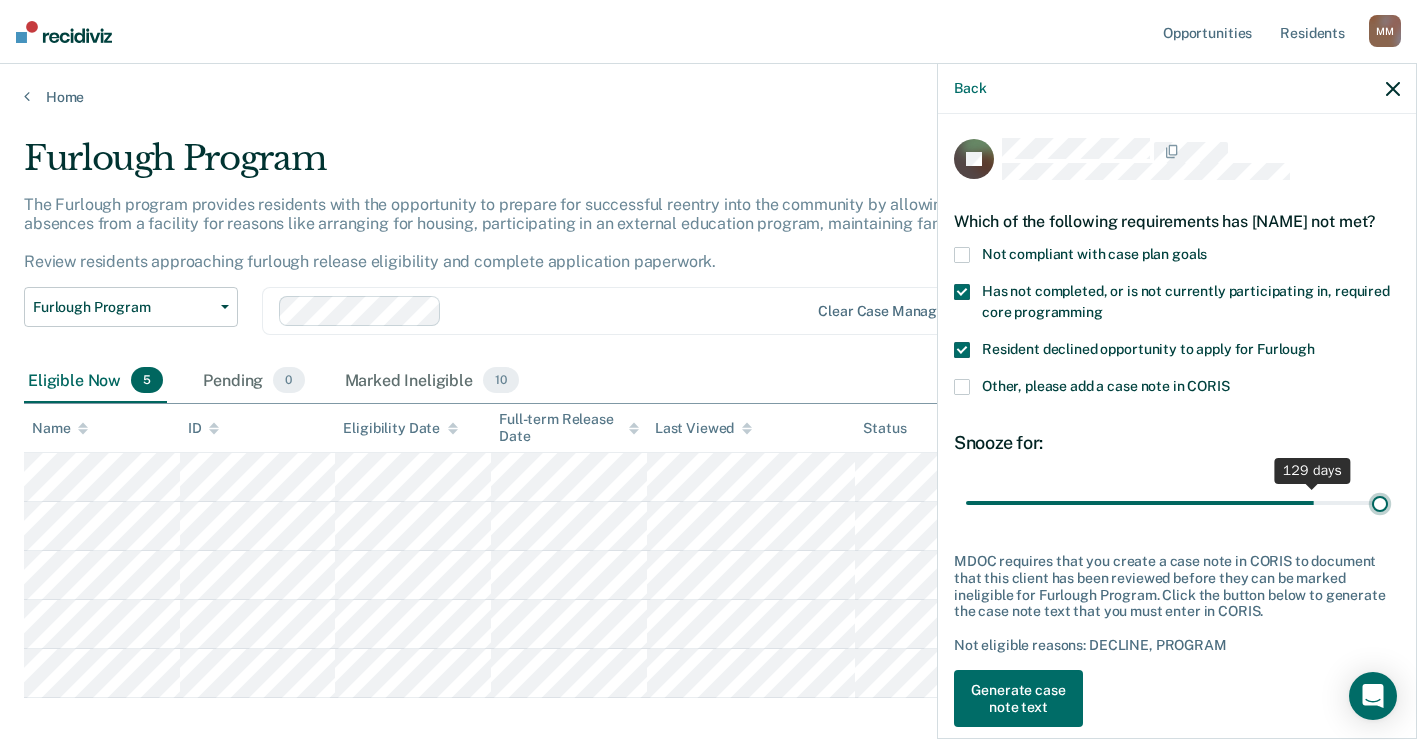 click at bounding box center [1177, 503] 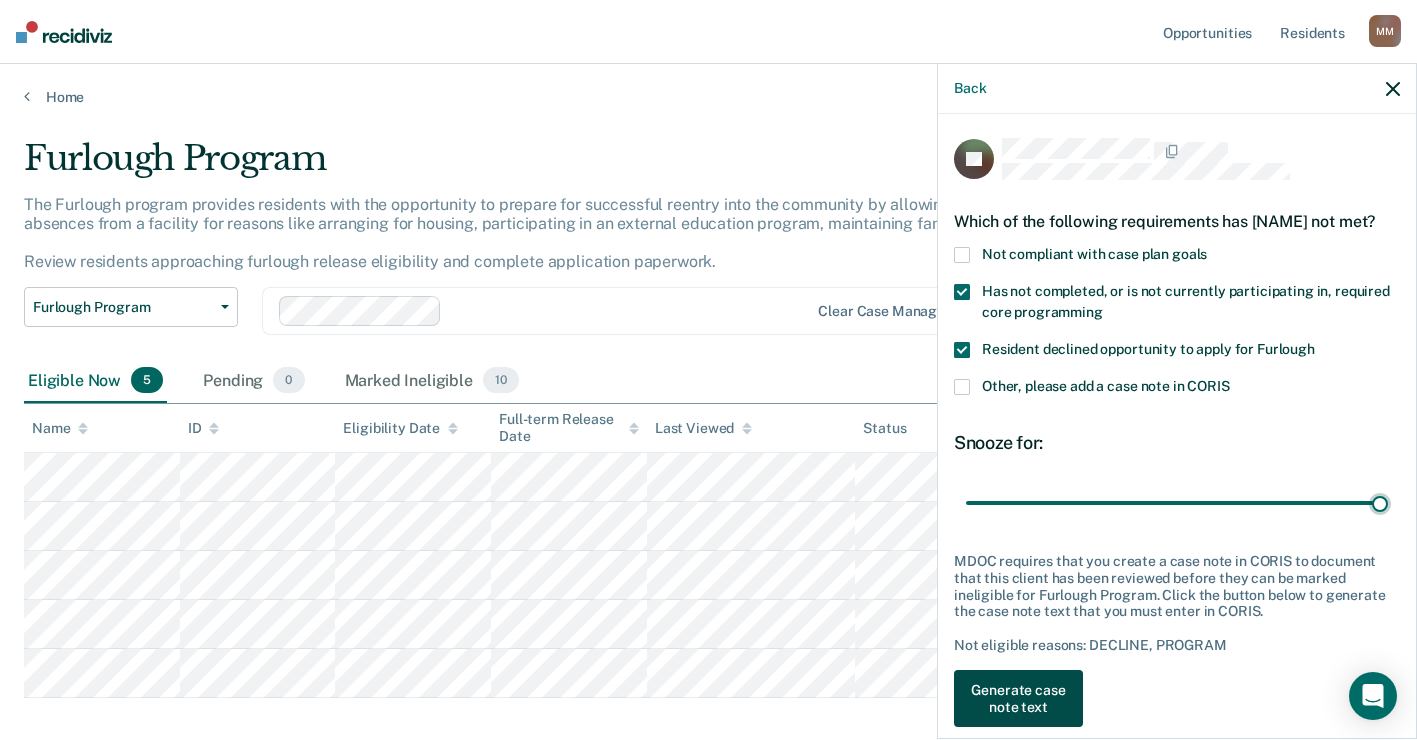 click on "Generate case note text" at bounding box center [1018, 699] 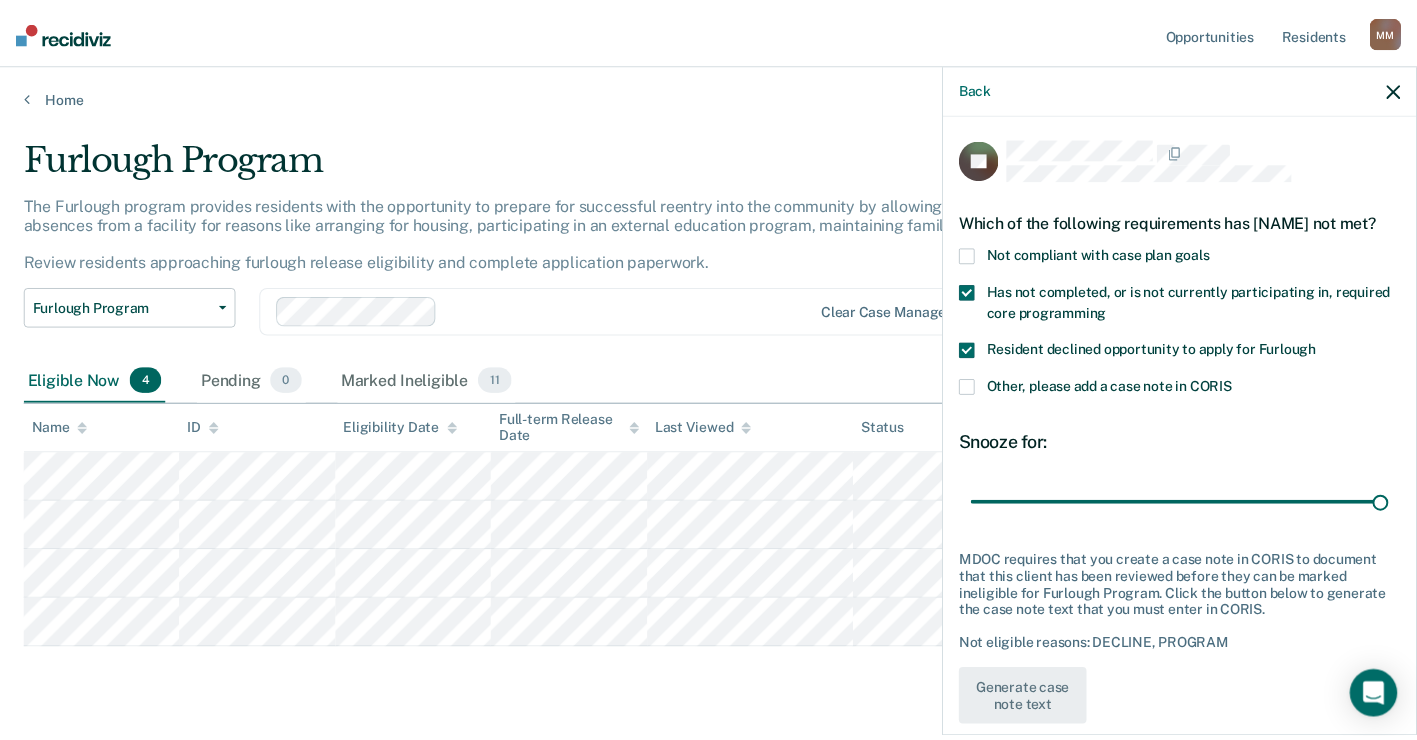 scroll, scrollTop: 9, scrollLeft: 0, axis: vertical 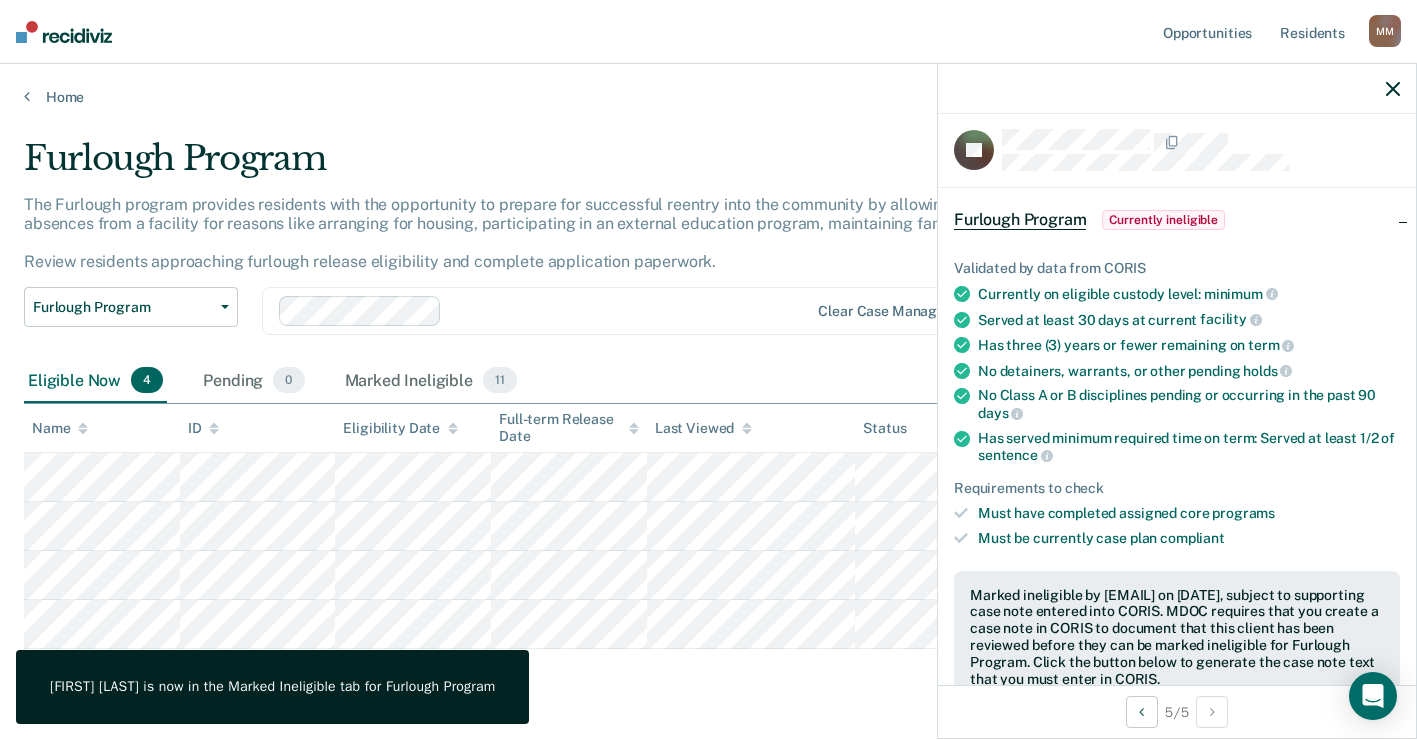 click 